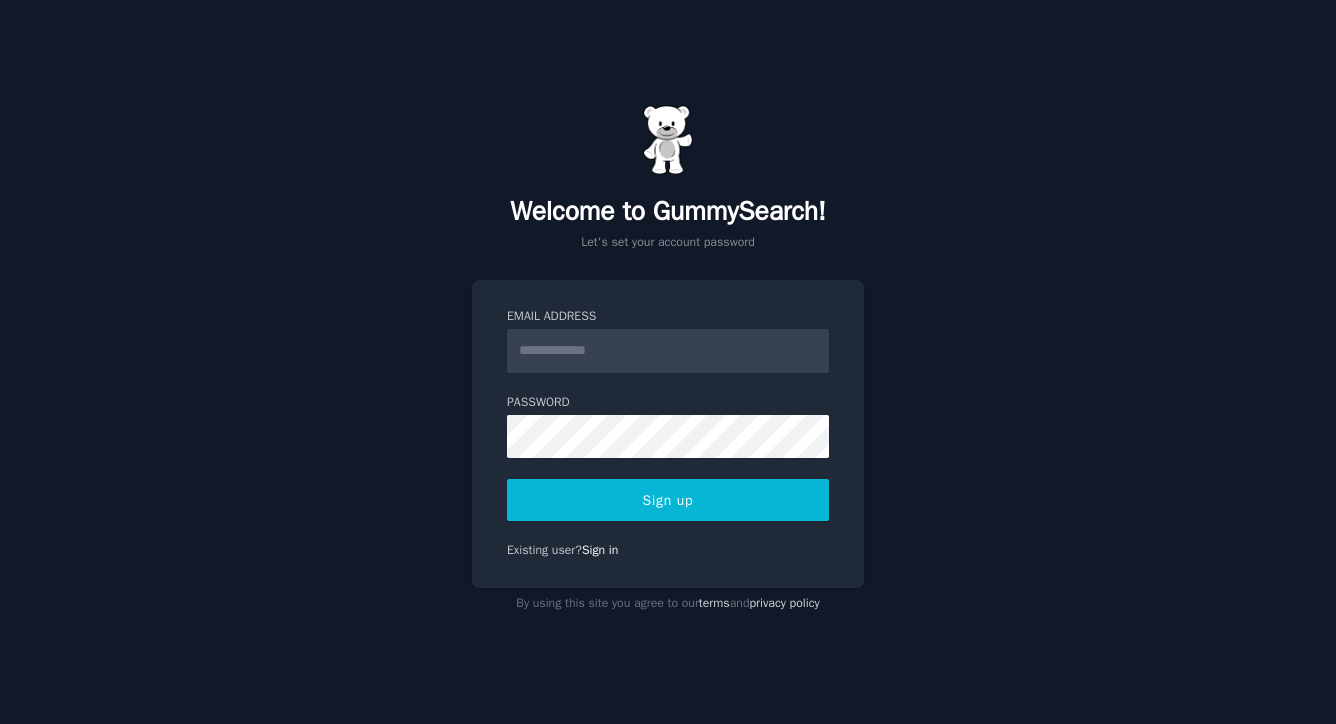 scroll, scrollTop: 0, scrollLeft: 0, axis: both 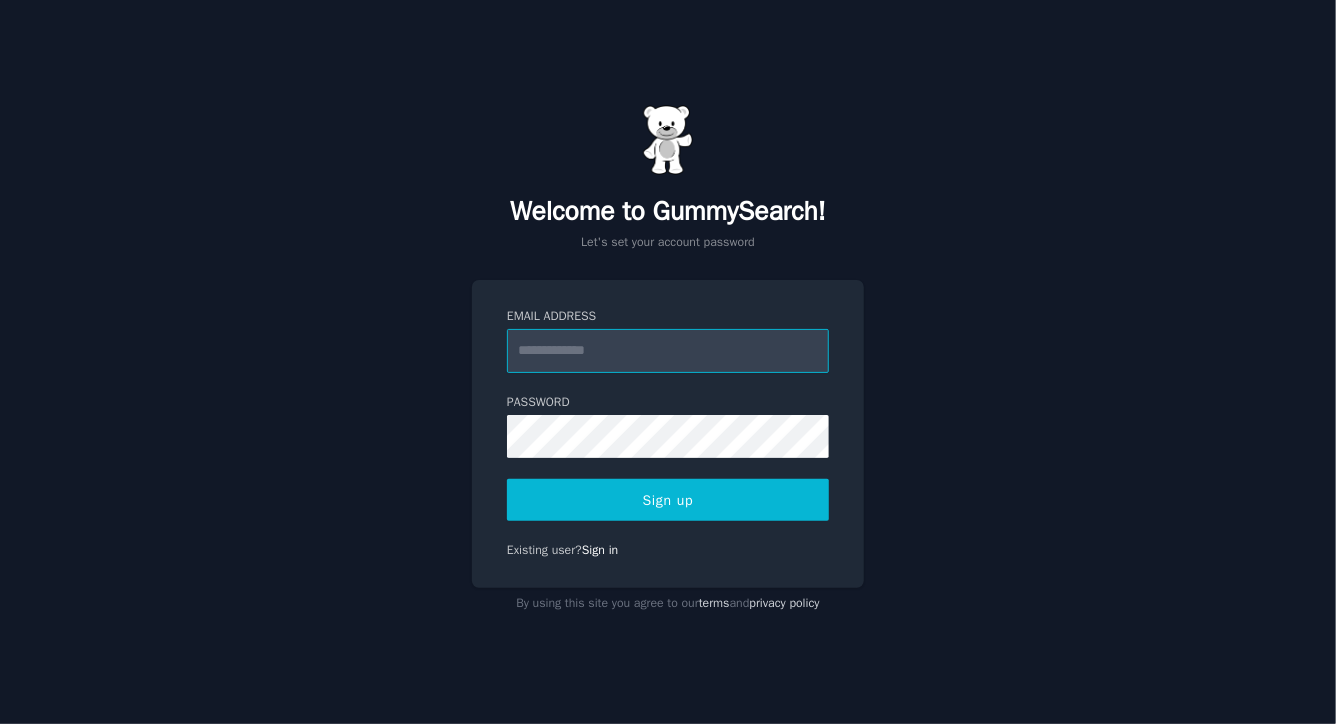 click on "Email Address" at bounding box center [668, 351] 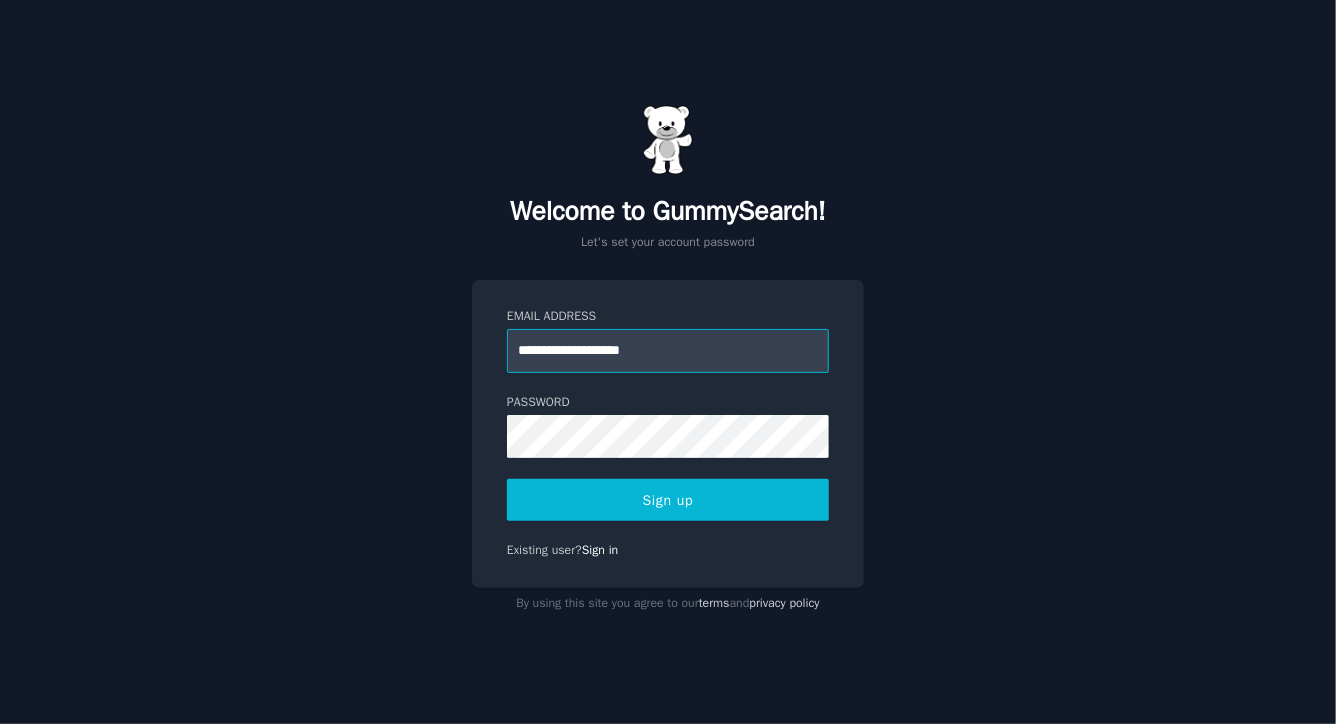 type on "**********" 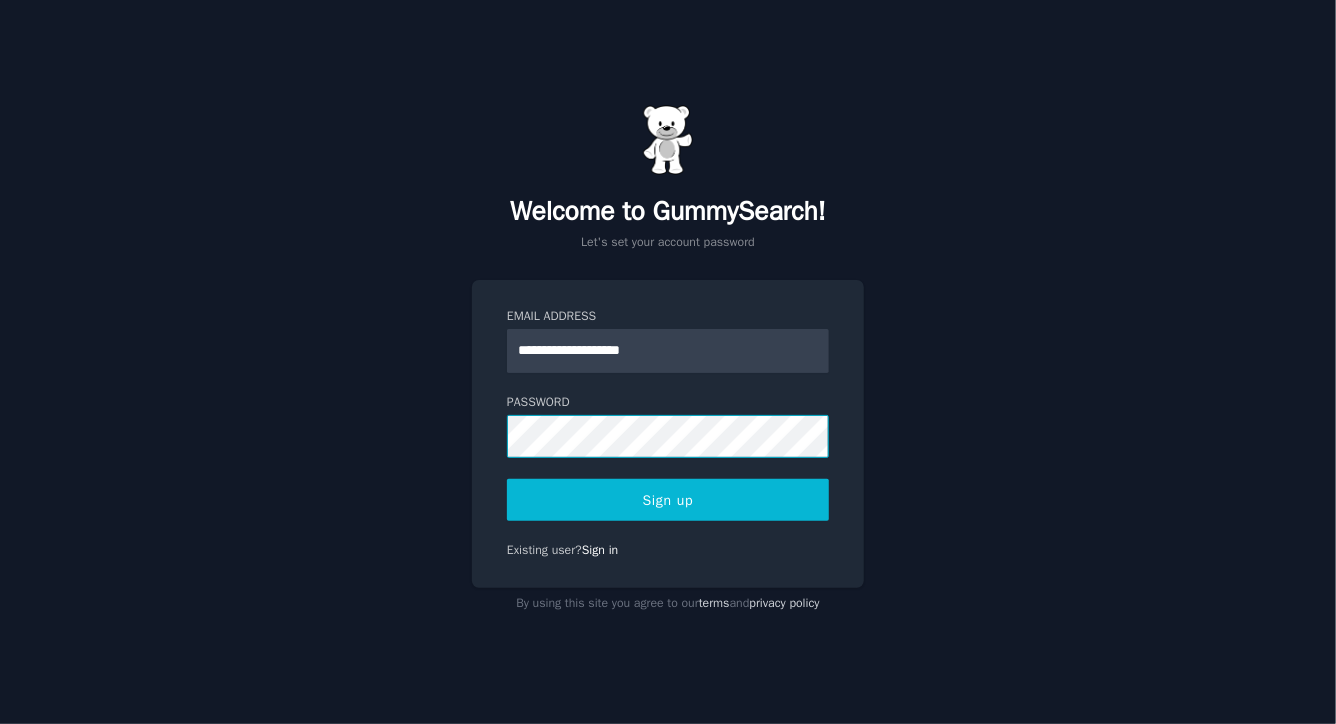 click on "Sign up" at bounding box center [668, 500] 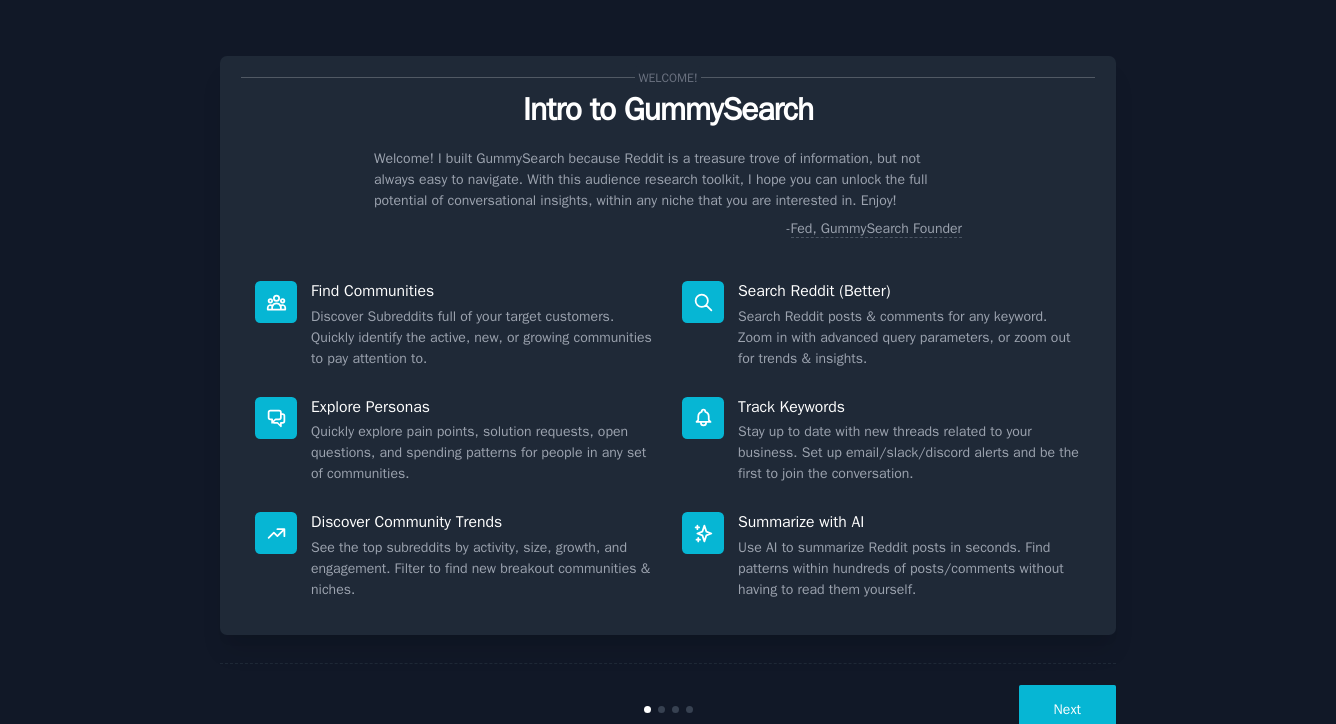 click on "Welcome! Intro to GummySearch Welcome! I built GummySearch because Reddit is a treasure trove of information, but not always easy to navigate. With this audience research toolkit, I hope you can unlock the full potential of conversational insights, within any niche that you are interested in. Enjoy! -  Fed, GummySearch Founder Find Communities Discover Subreddits full of your target customers. Quickly identify the active, new, or growing communities to pay attention to. Search Reddit (Better) Search Reddit posts & comments for any keyword. Zoom in with advanced query parameters, or zoom out for trends & insights. Explore Personas Quickly explore pain points, solution requests, open questions, and spending patterns for people in any set of communities. Track Keywords Stay up to date with new threads related to your business. Set up email/slack/discord alerts and be the first to join the conversation. Discover Community Trends Summarize with AI Next" at bounding box center [668, 391] 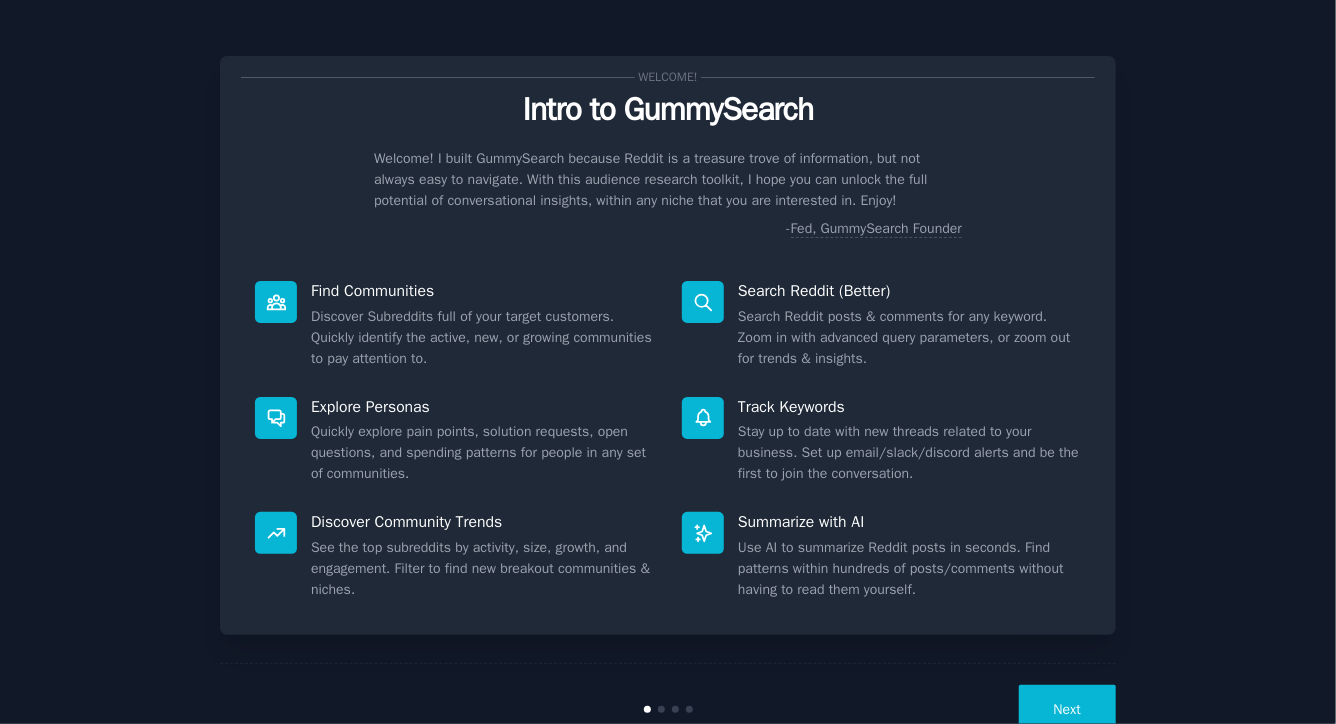 scroll, scrollTop: 57, scrollLeft: 0, axis: vertical 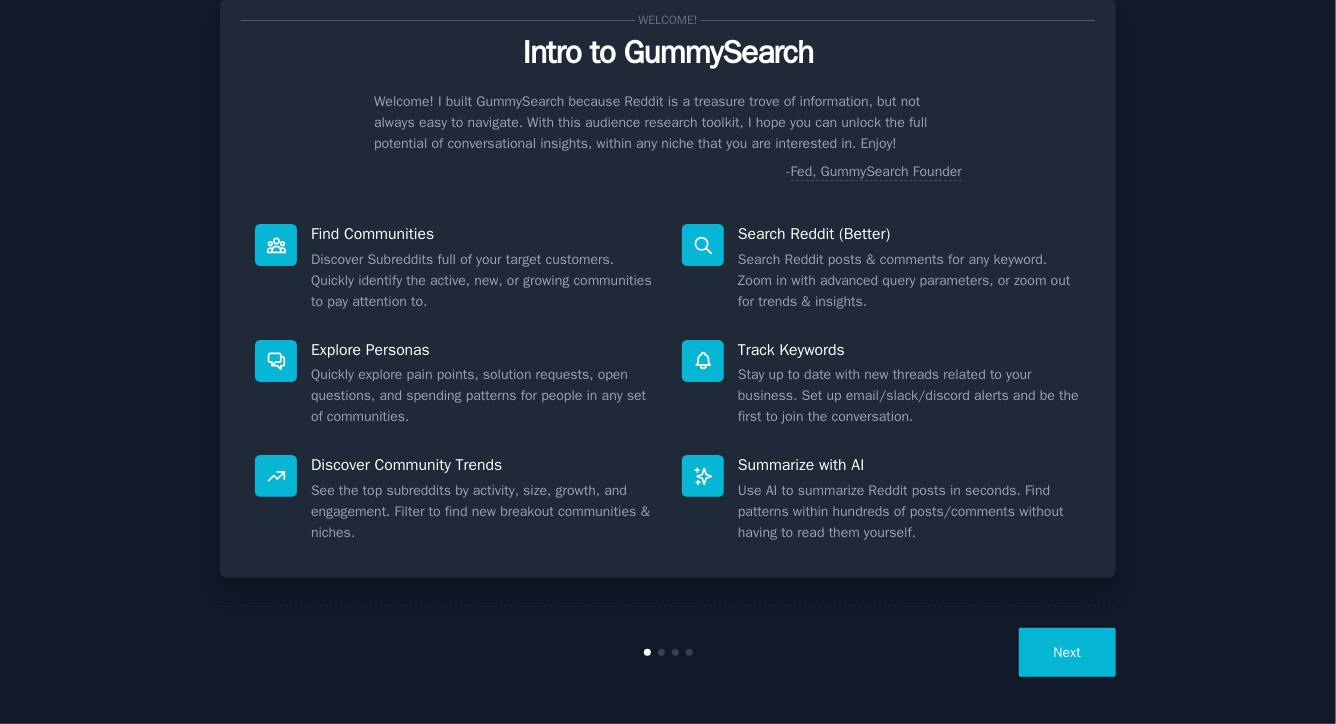 click on "Next" at bounding box center [668, 652] 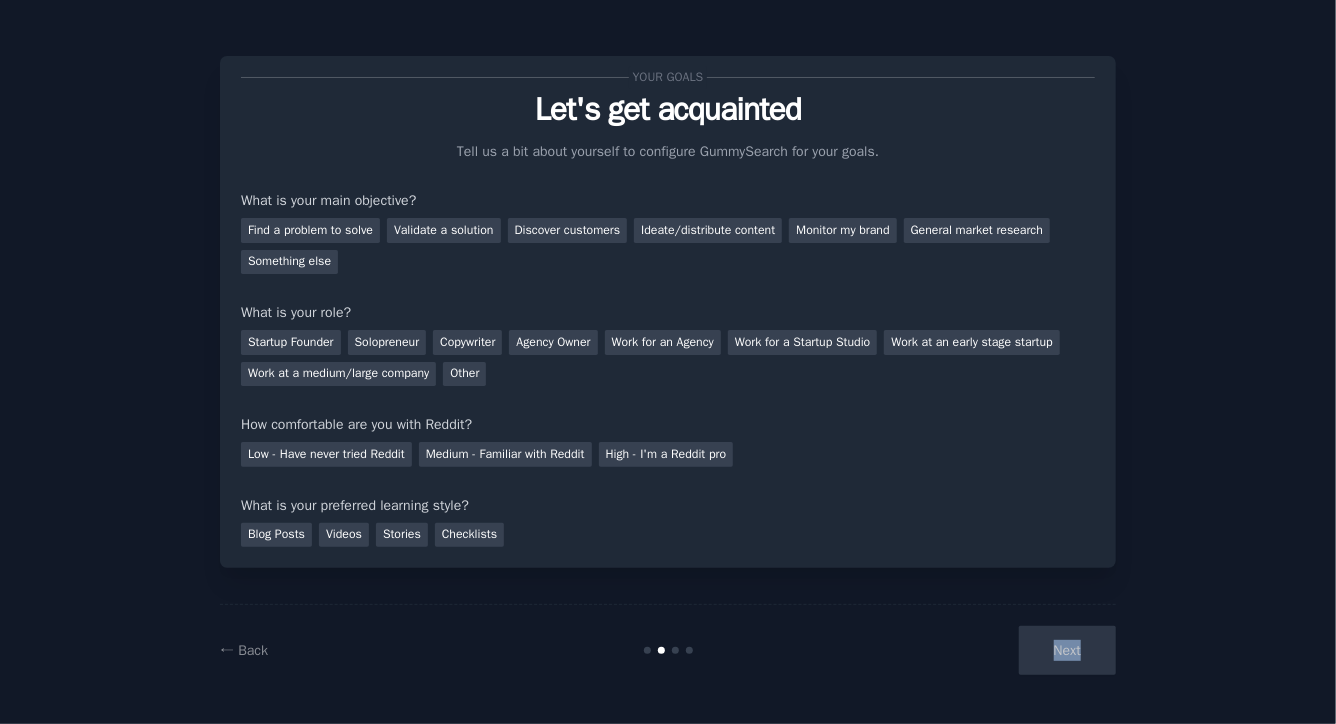 click on "Next" at bounding box center [966, 650] 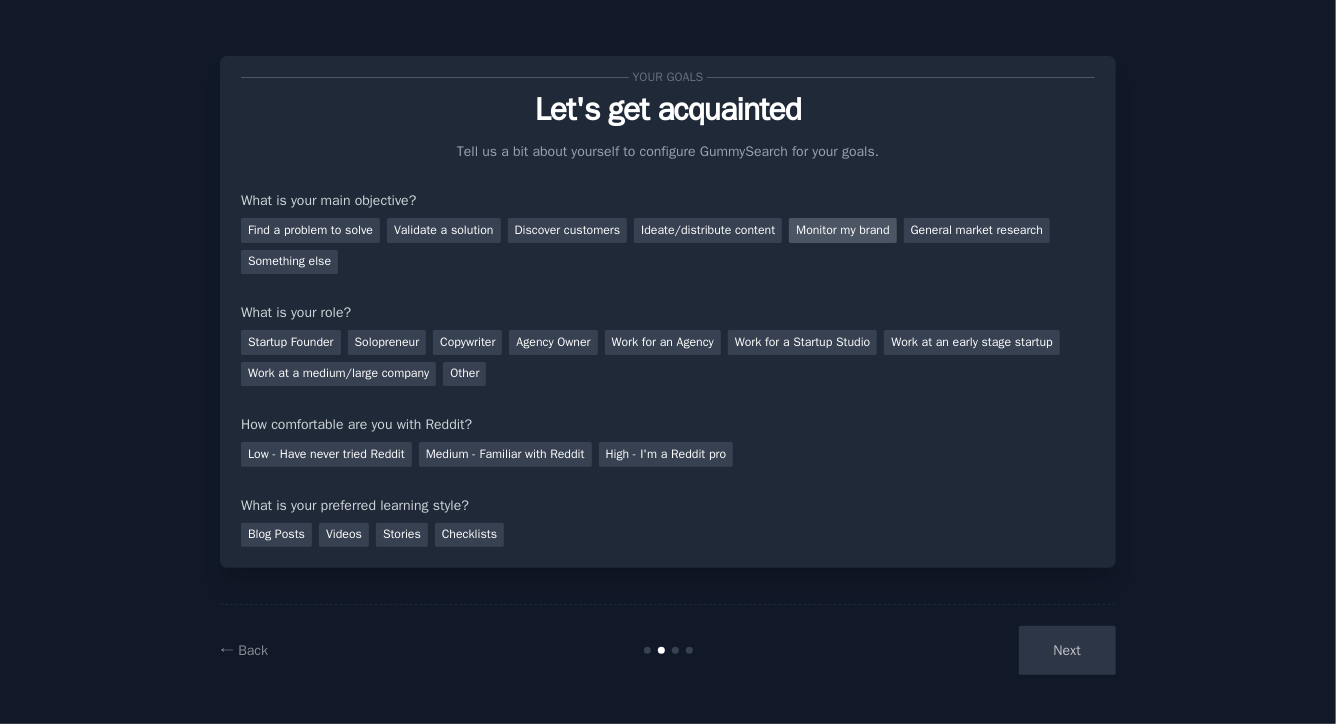 click on "Monitor my brand" at bounding box center (842, 230) 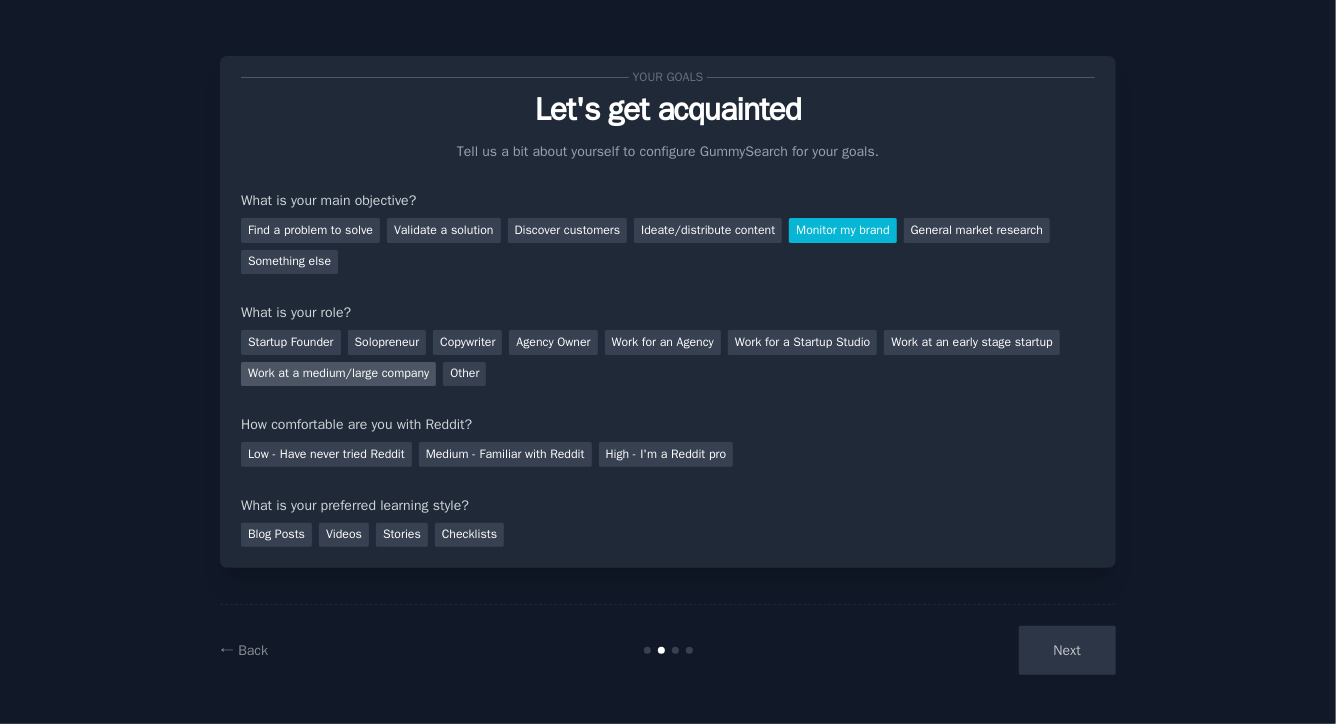click on "Work at a medium/large company" at bounding box center (338, 374) 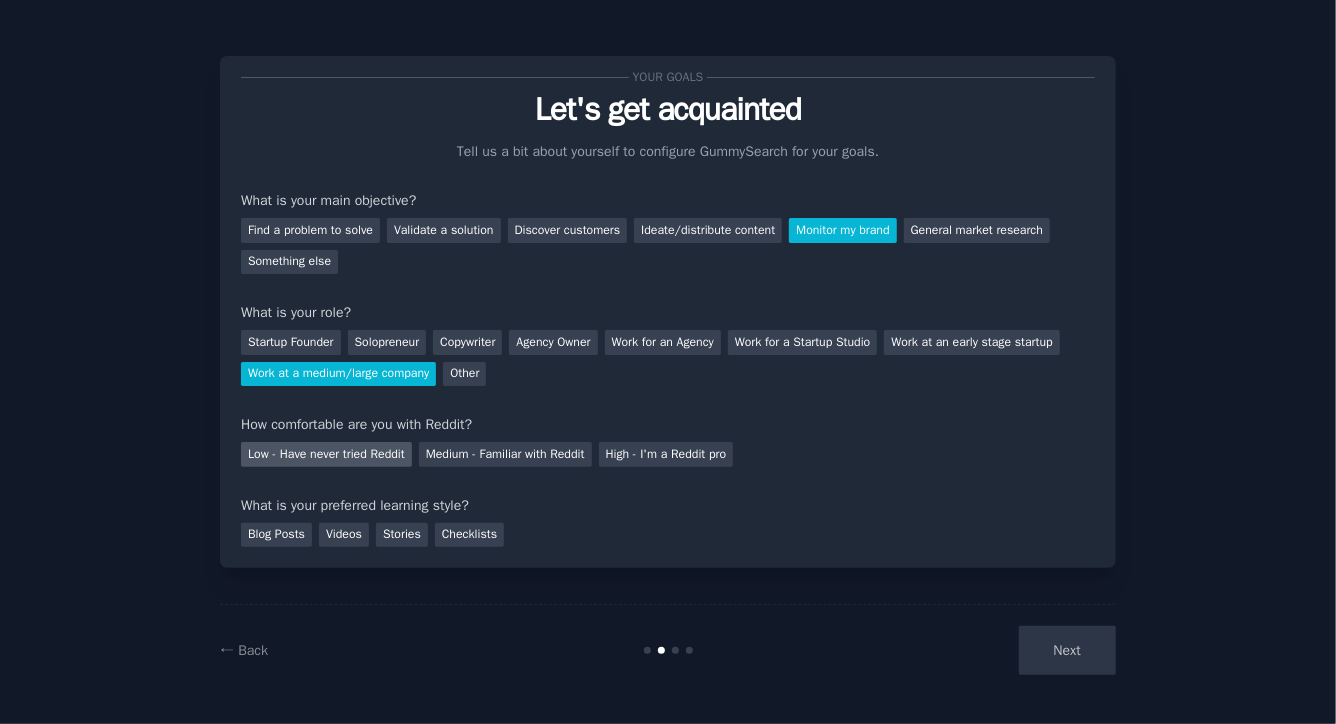 click on "Low - Have never tried Reddit" at bounding box center [326, 454] 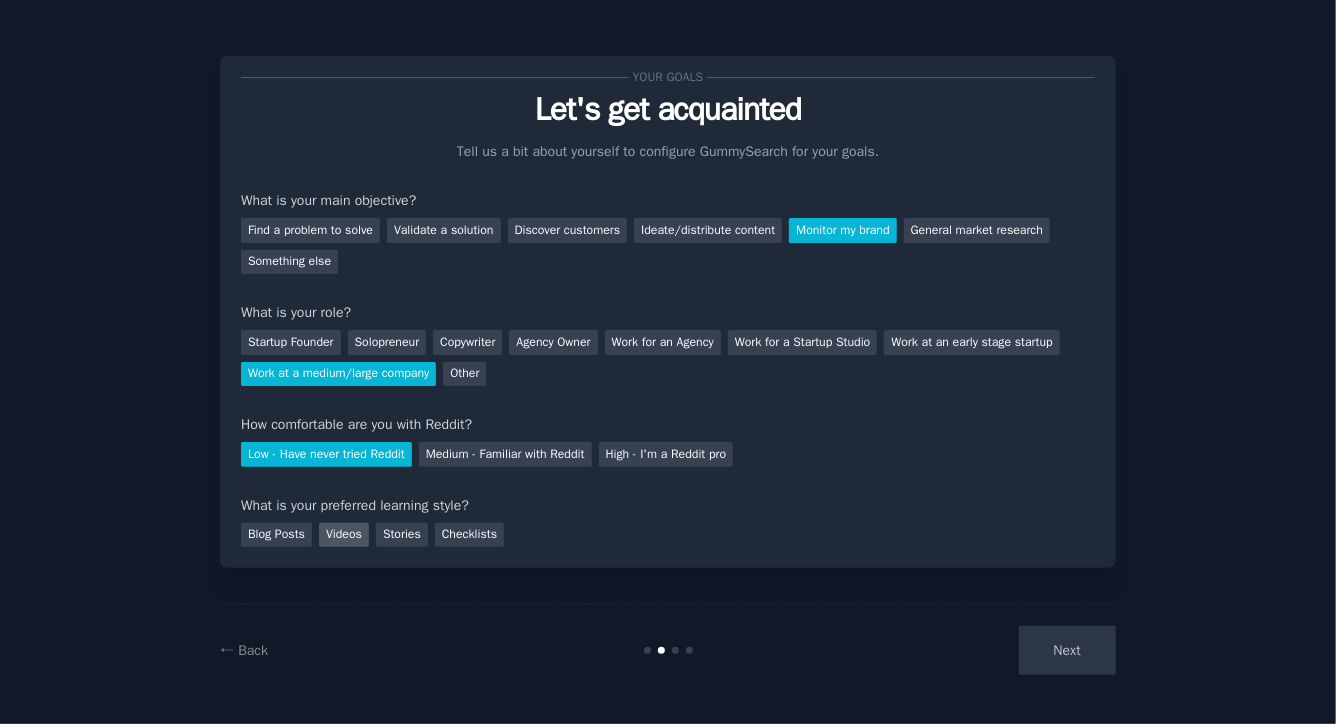 click on "Videos" at bounding box center [344, 535] 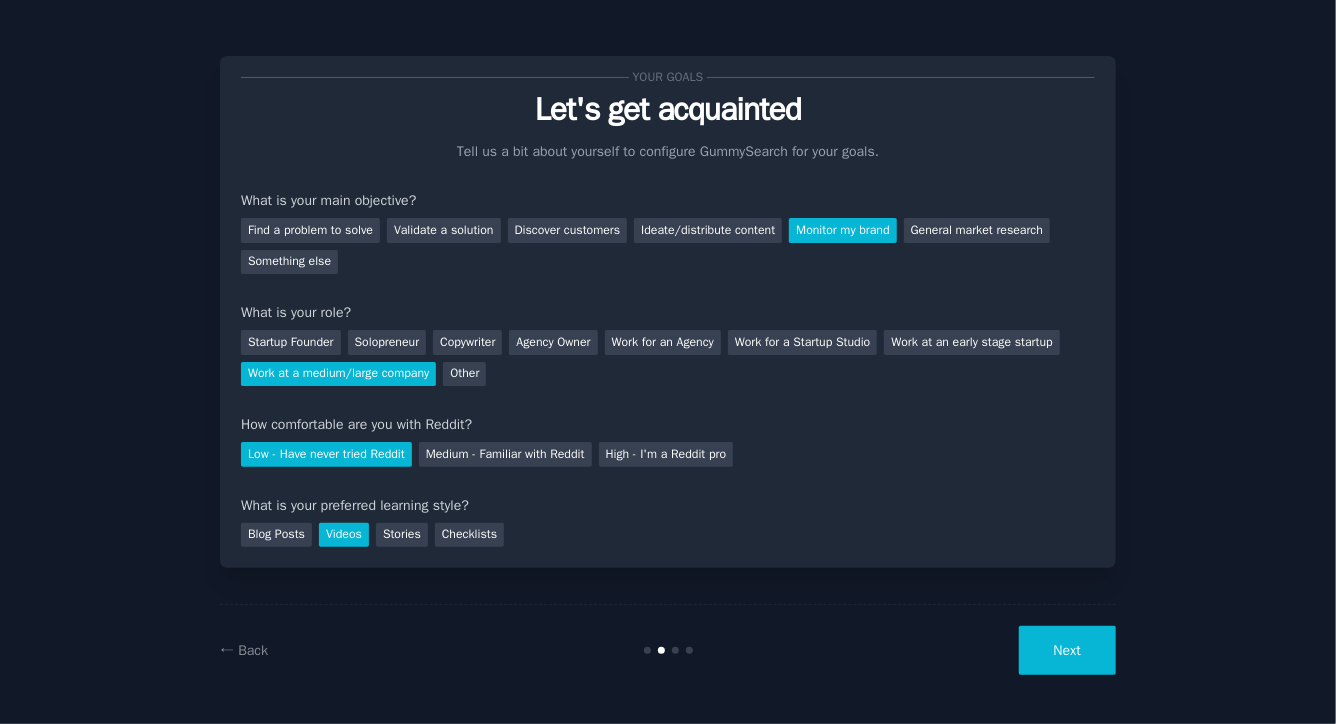 click on "Next" at bounding box center [1067, 650] 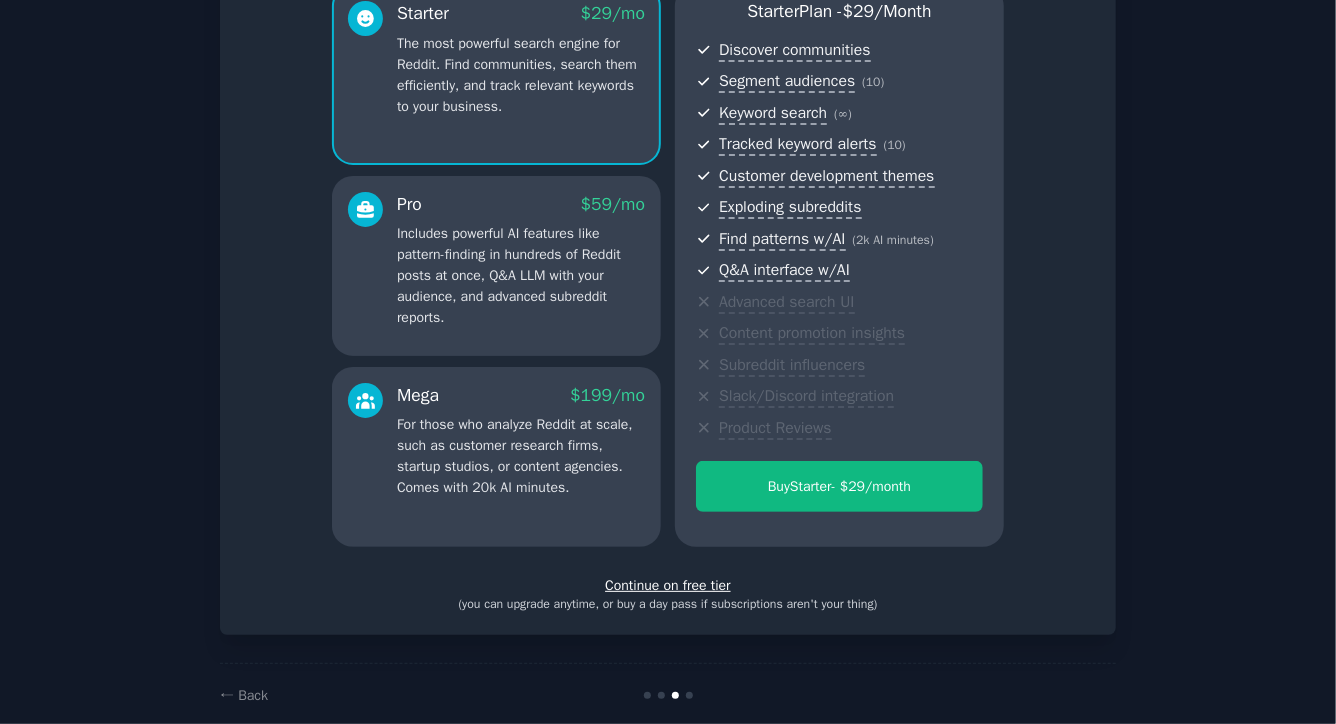 scroll, scrollTop: 223, scrollLeft: 0, axis: vertical 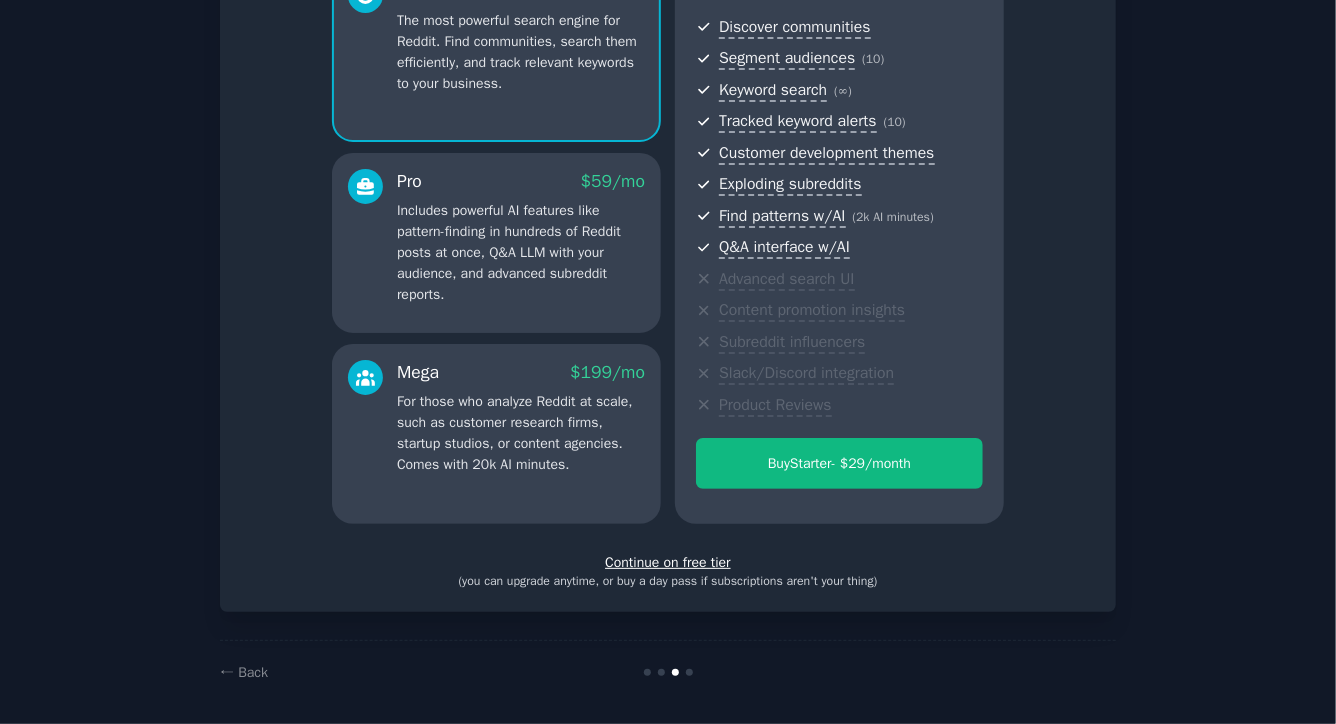 click on "Continue on free tier" at bounding box center [668, 562] 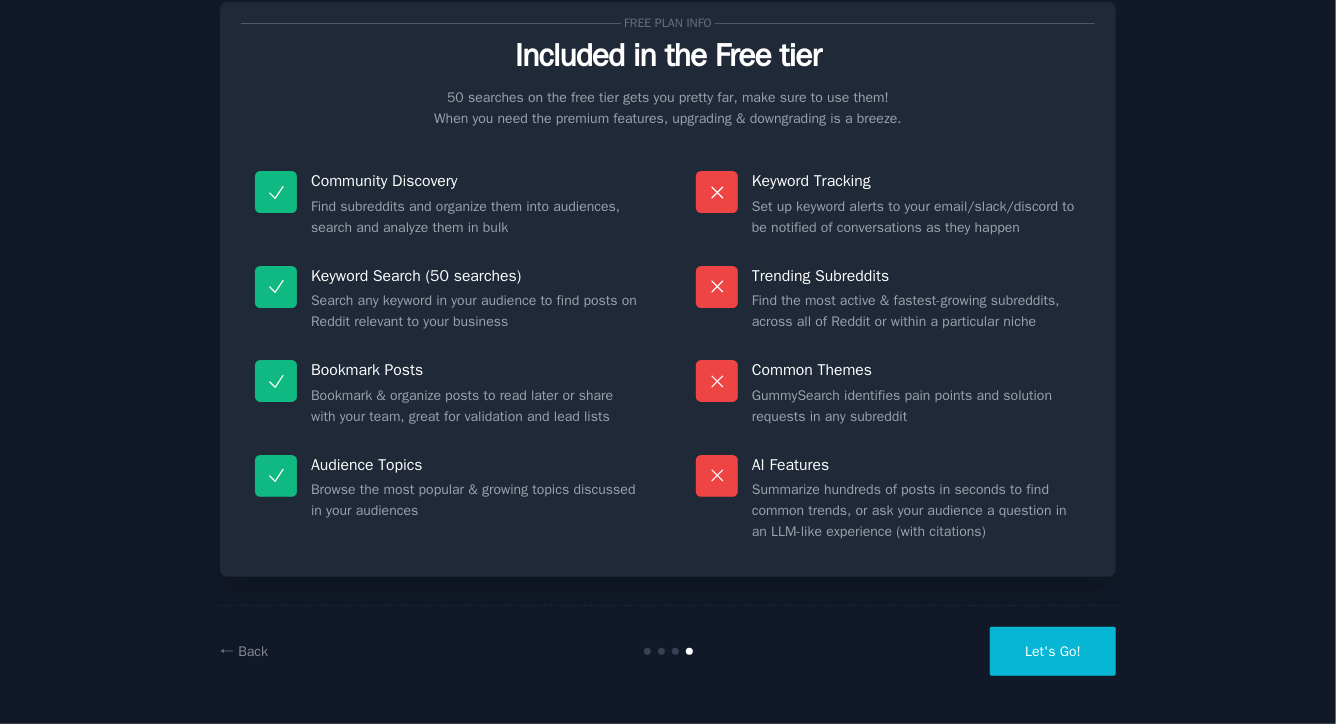 click on "Let's Go!" at bounding box center (1053, 651) 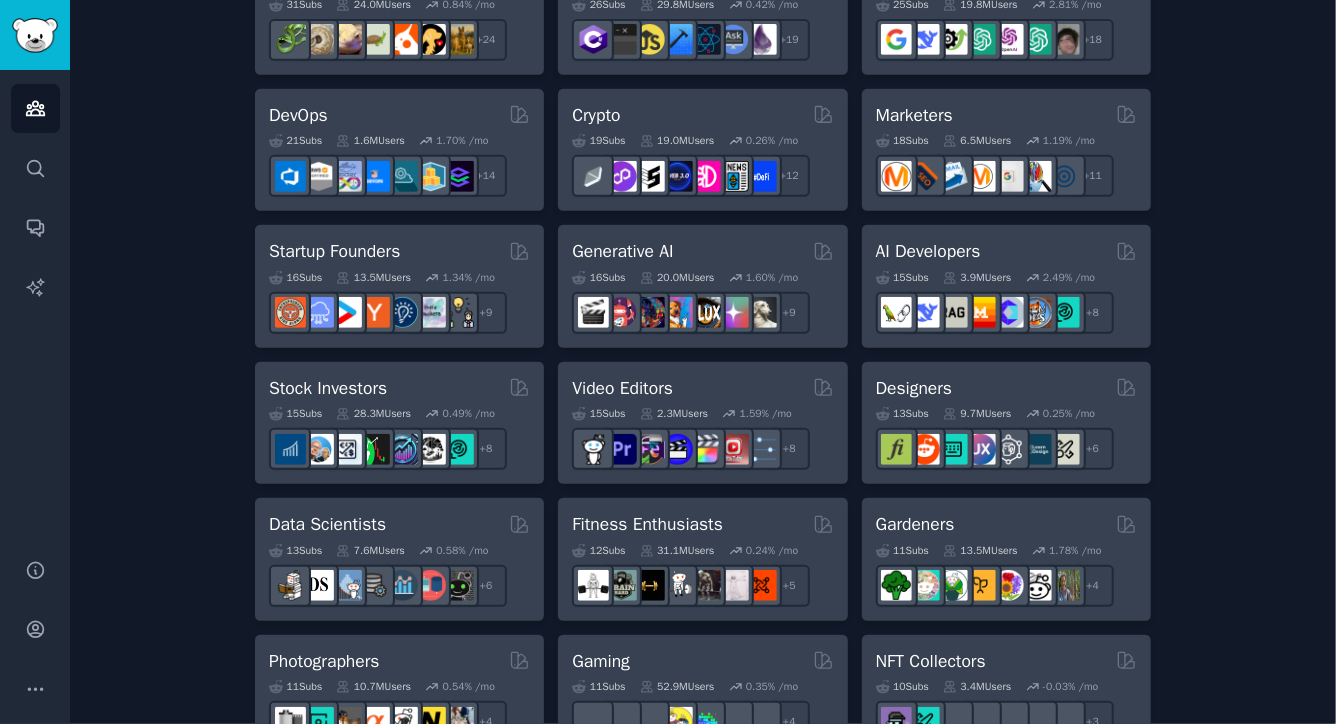 scroll, scrollTop: 0, scrollLeft: 0, axis: both 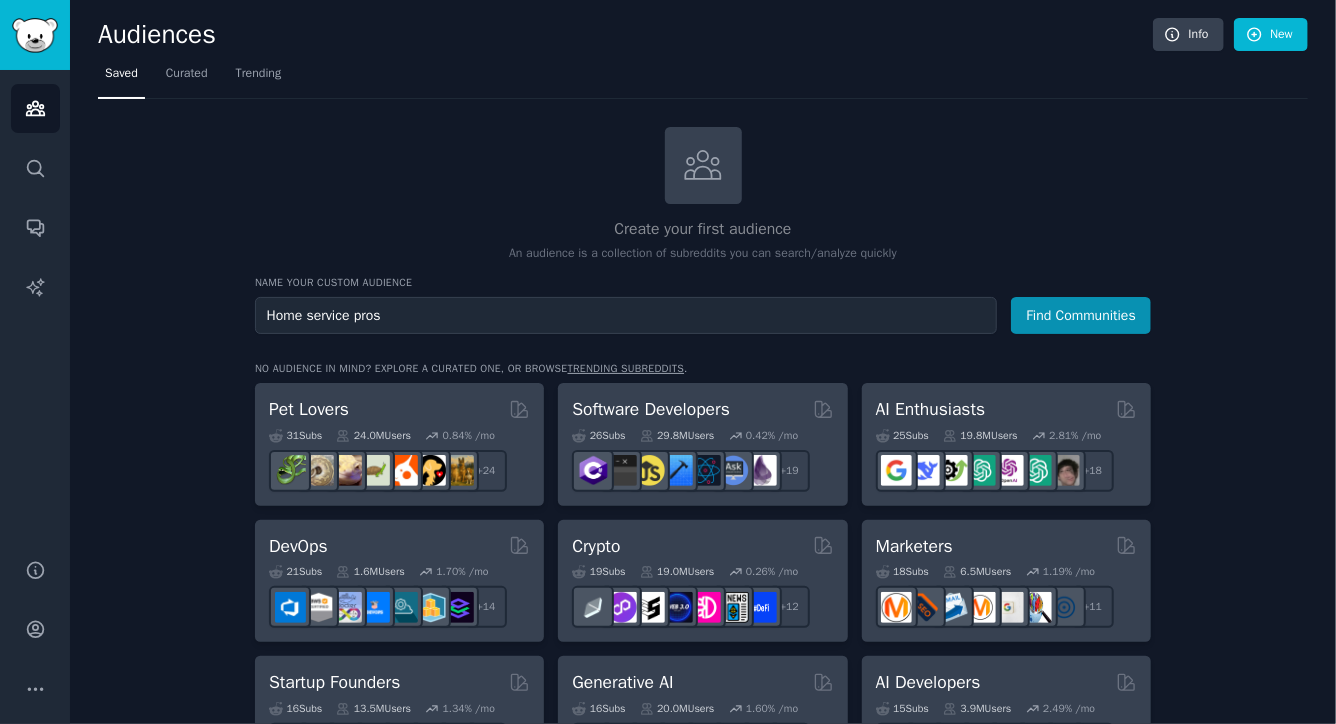 type on "Home service pros" 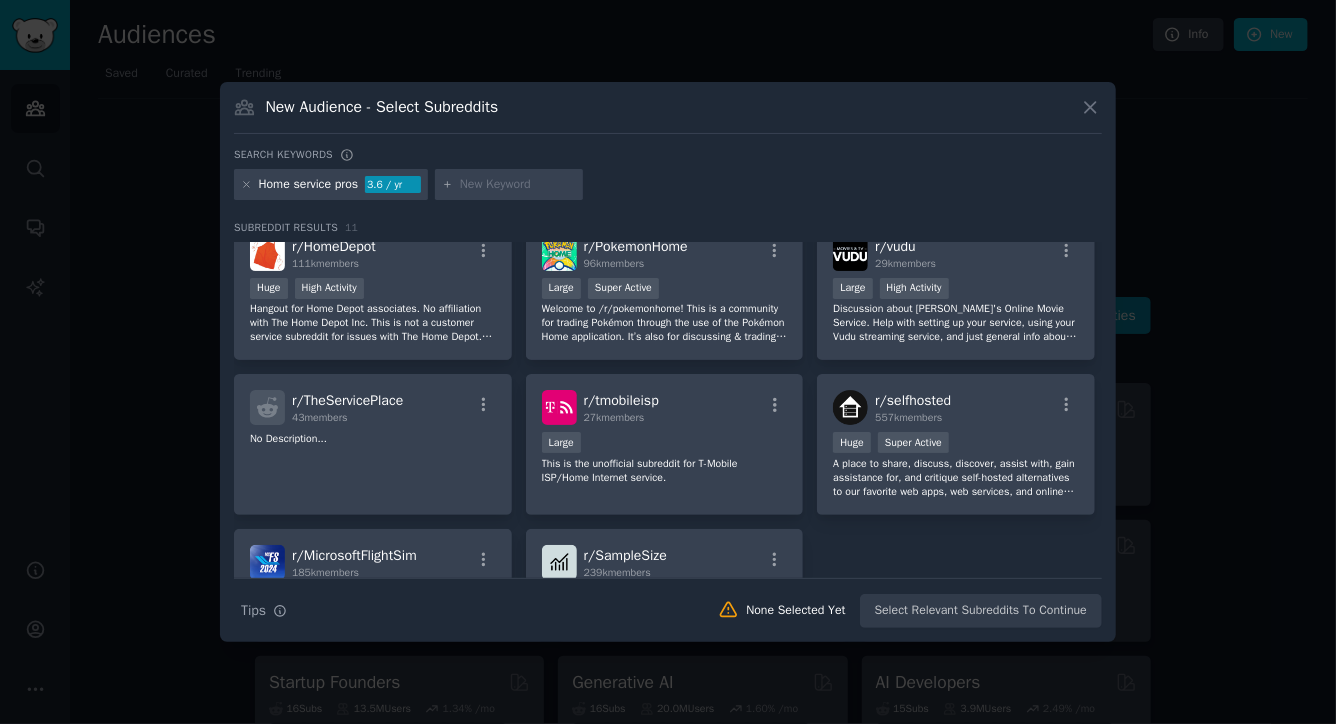 scroll, scrollTop: 0, scrollLeft: 0, axis: both 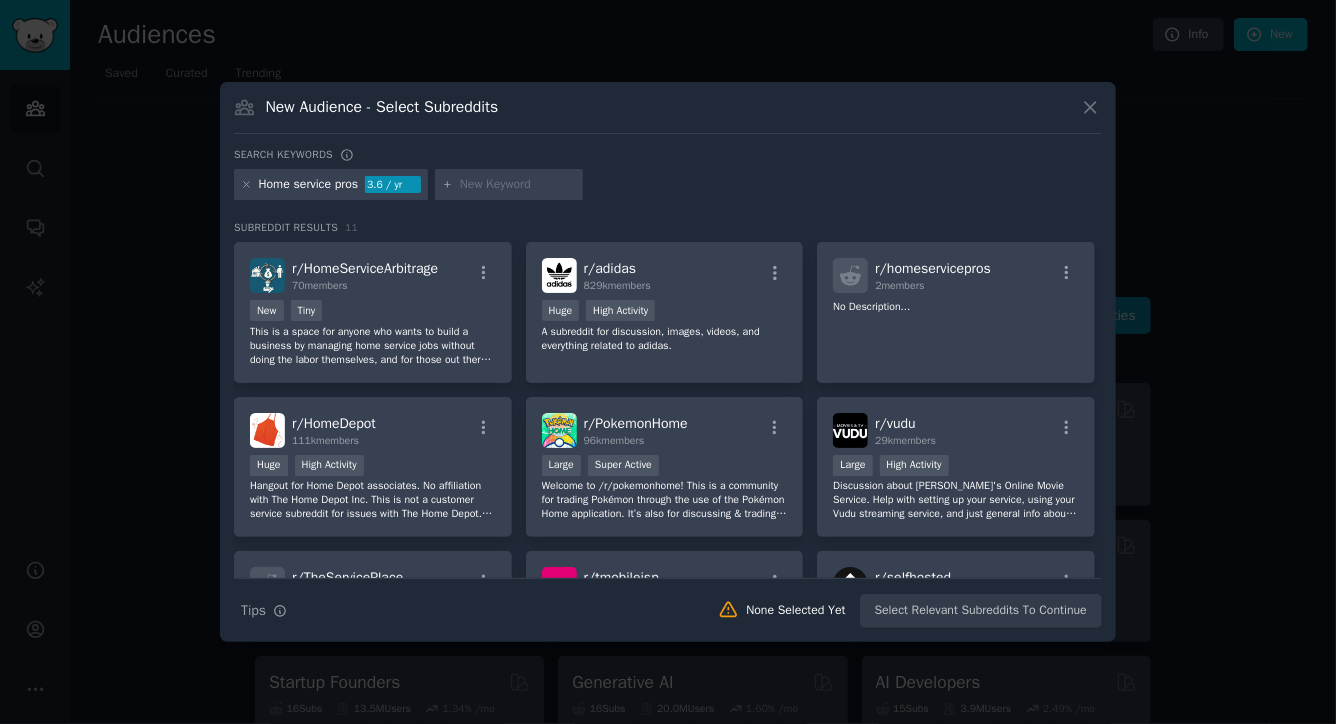 click at bounding box center [518, 185] 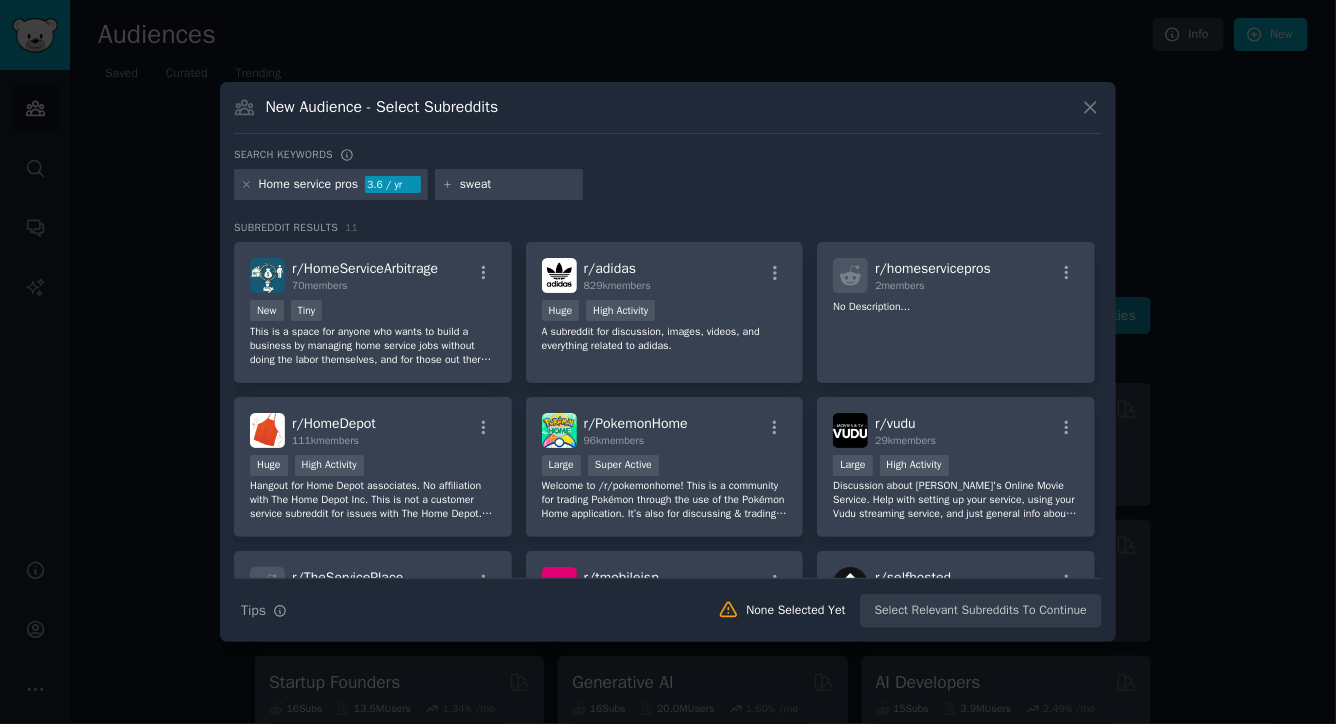 type on "sweaty" 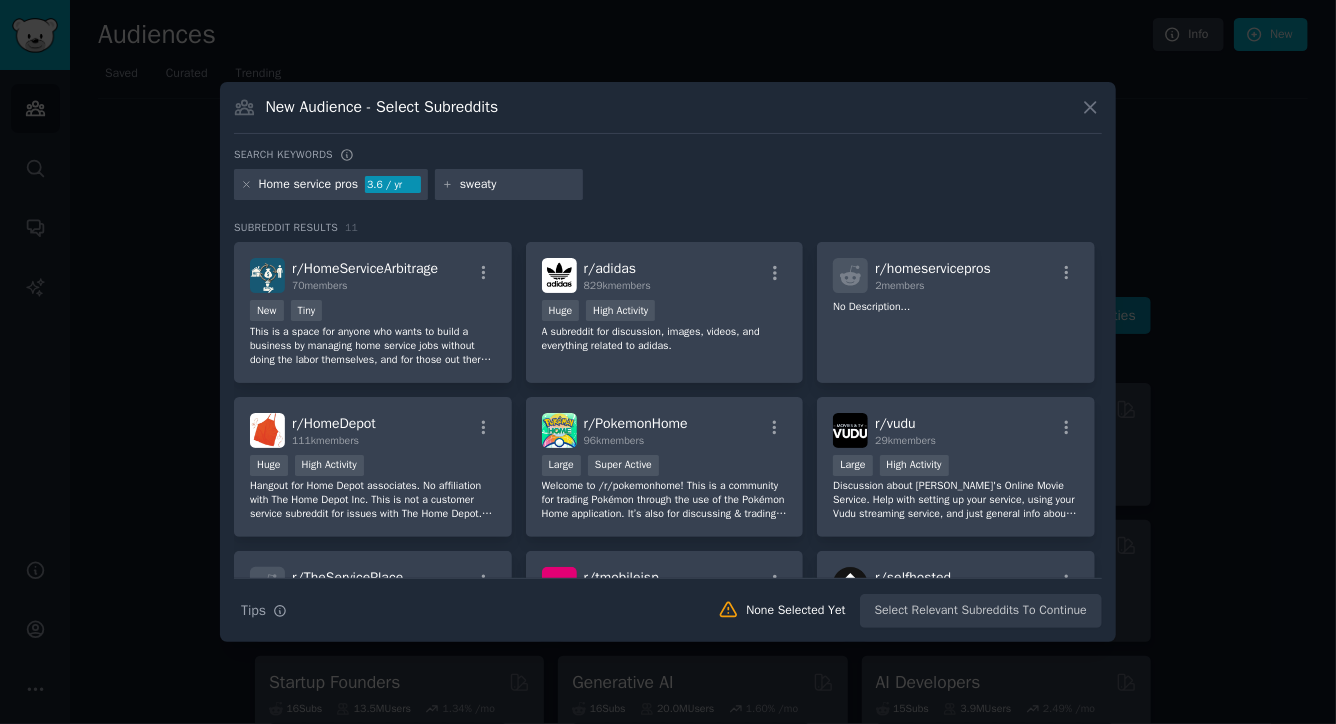 type 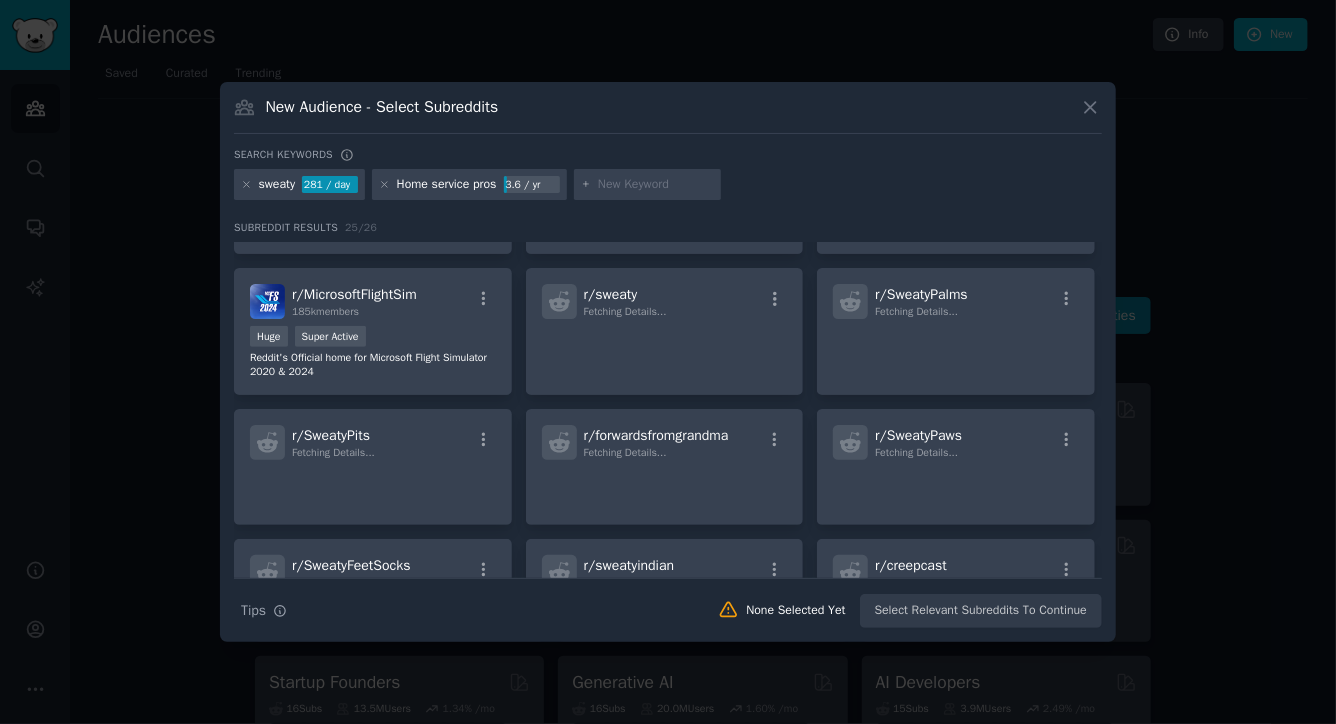 scroll, scrollTop: 0, scrollLeft: 0, axis: both 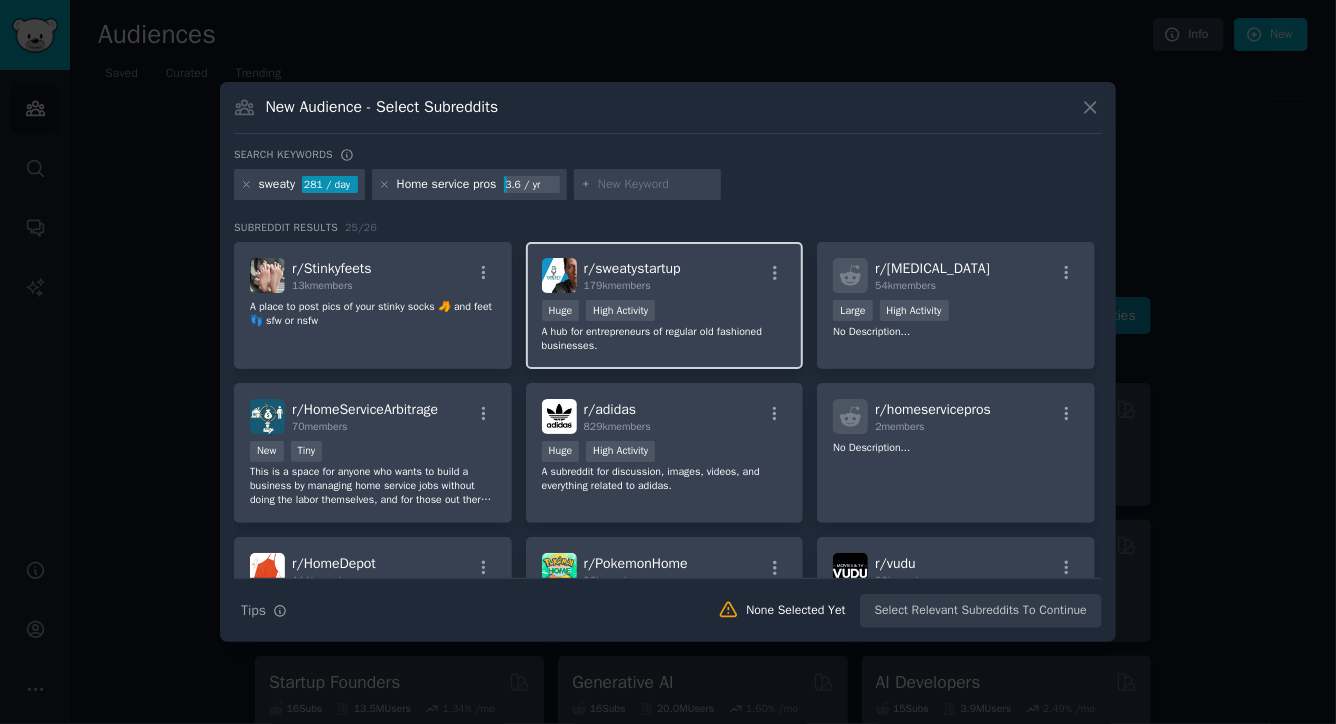 click on "r/ sweatystartup 179k  members" at bounding box center (665, 275) 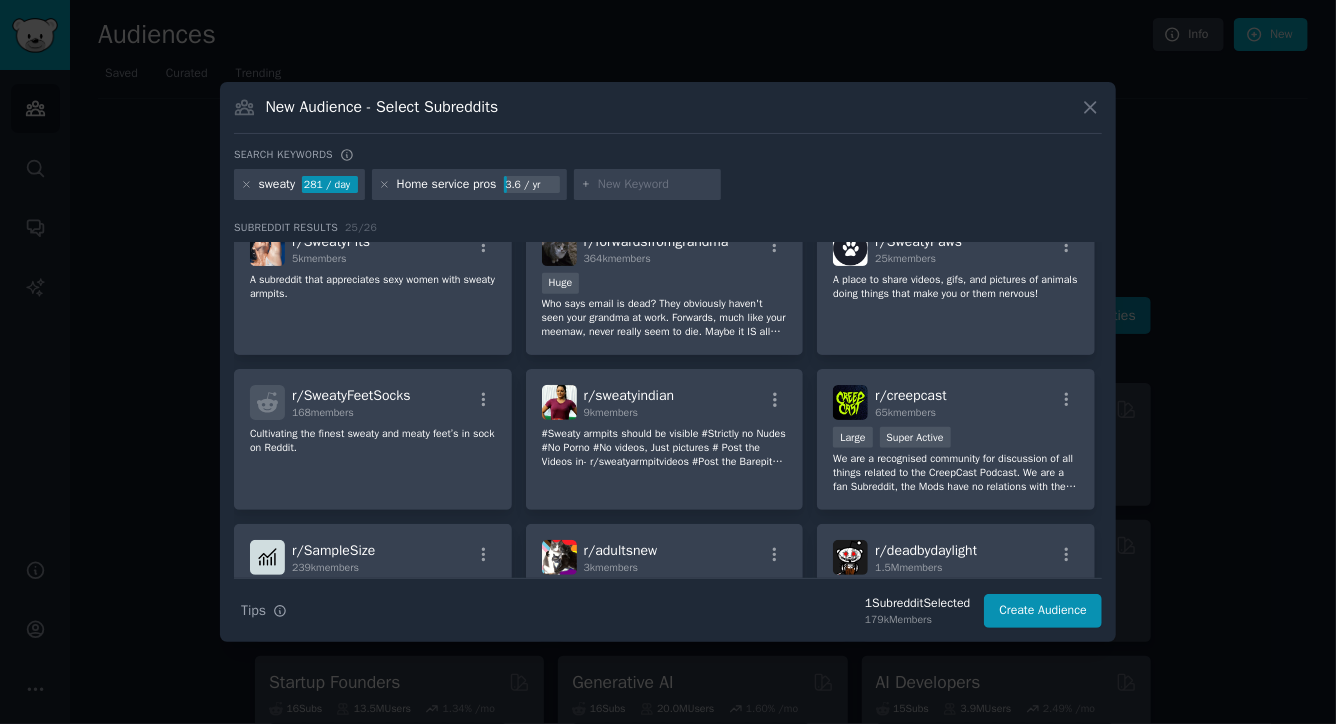scroll, scrollTop: 1078, scrollLeft: 0, axis: vertical 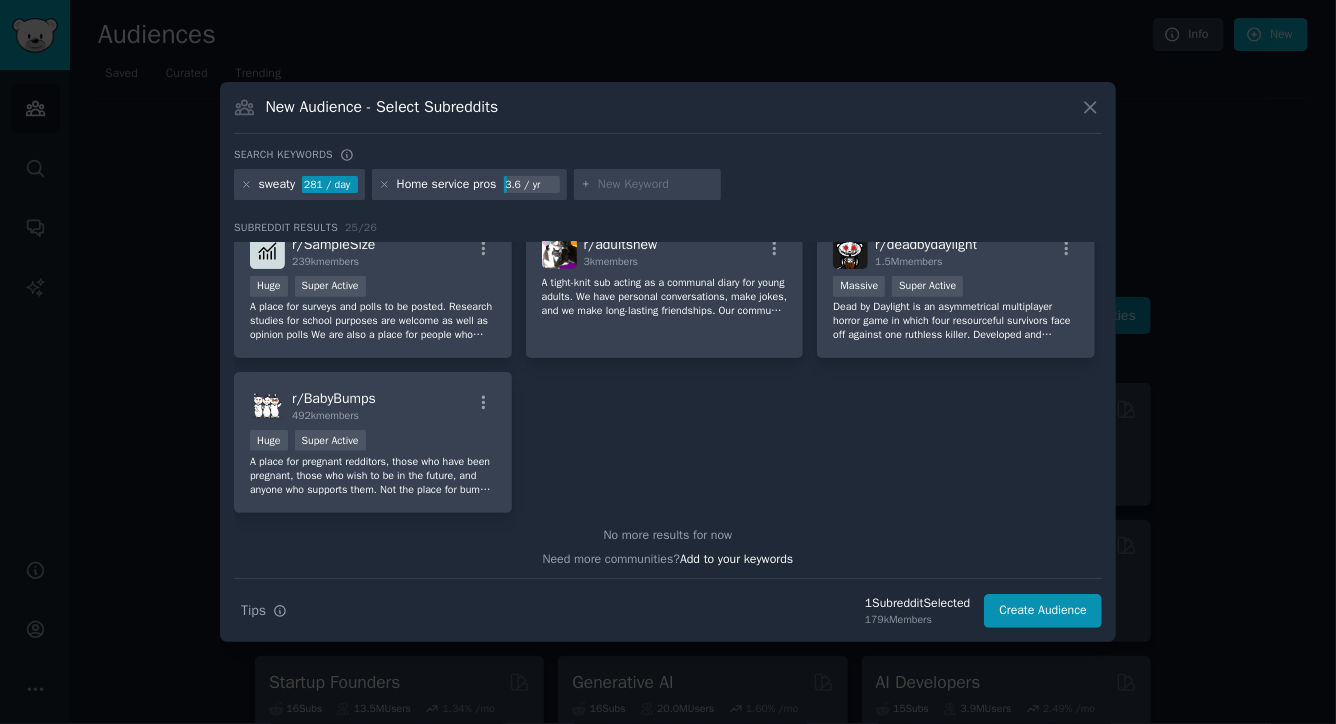 click at bounding box center (656, 185) 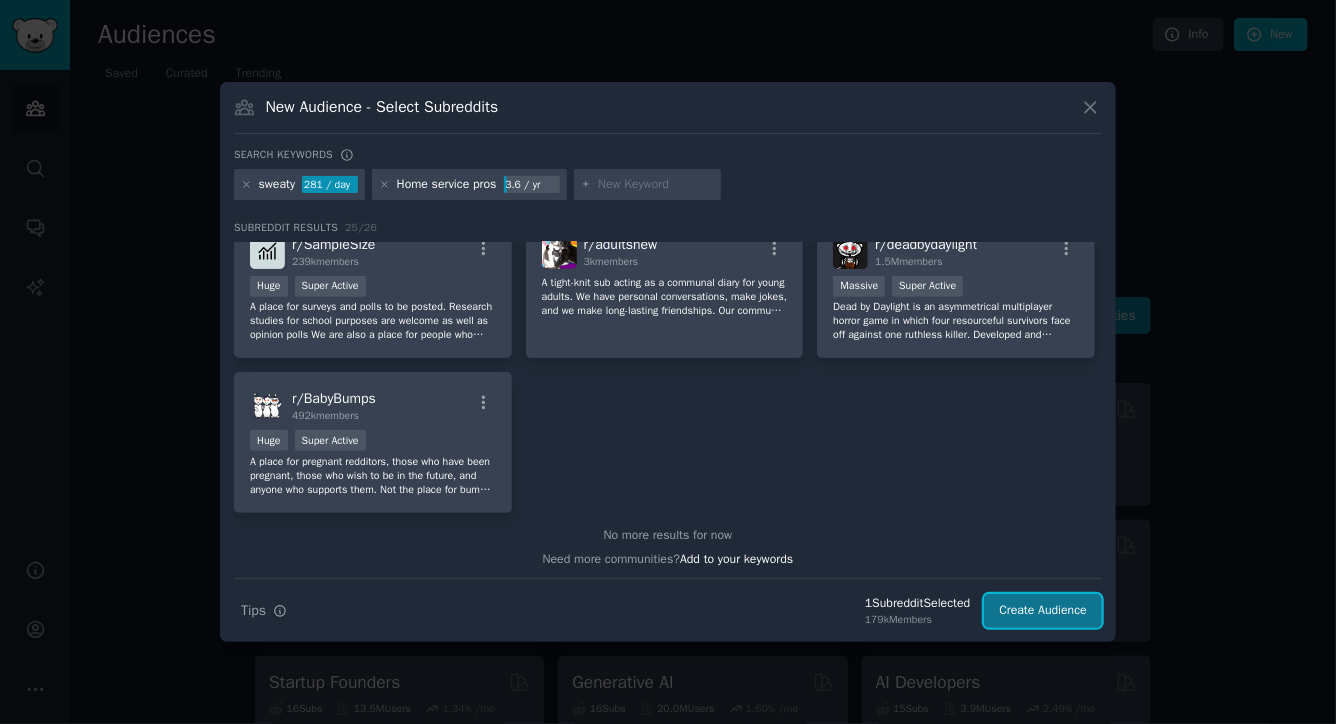 click on "Create Audience" at bounding box center [1043, 611] 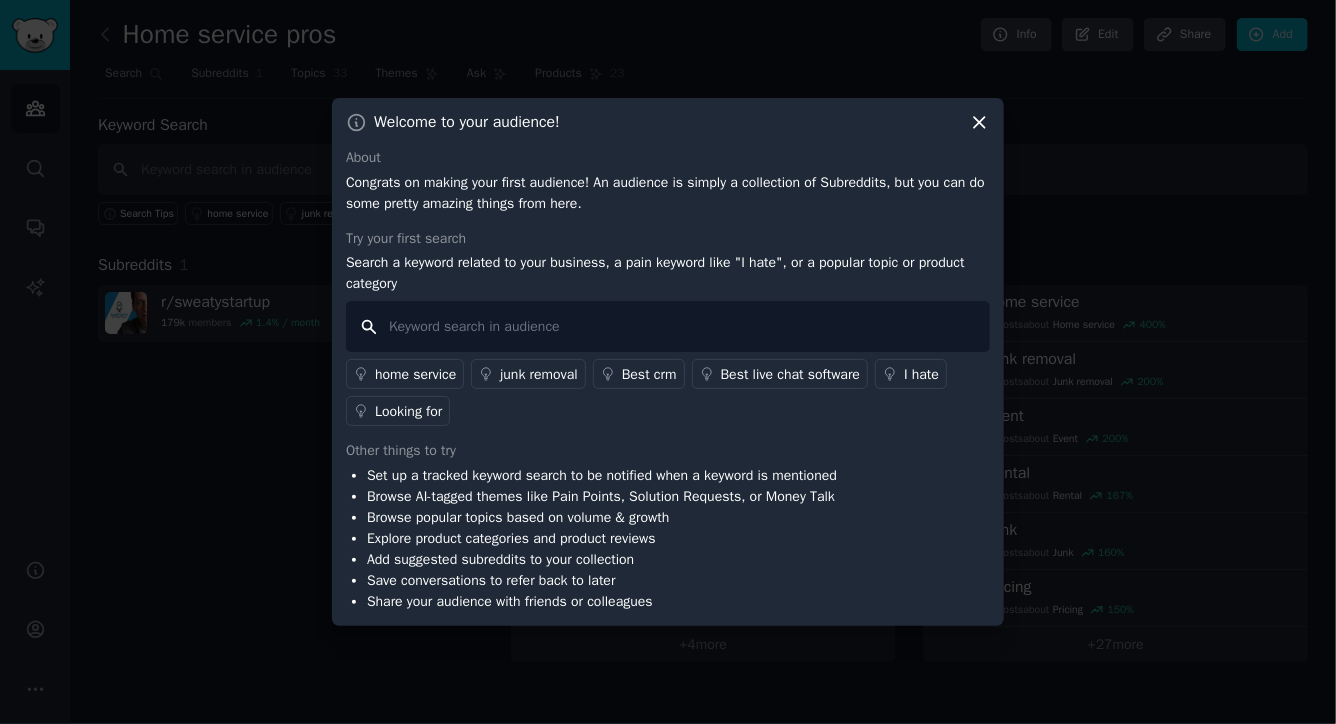 click at bounding box center (668, 326) 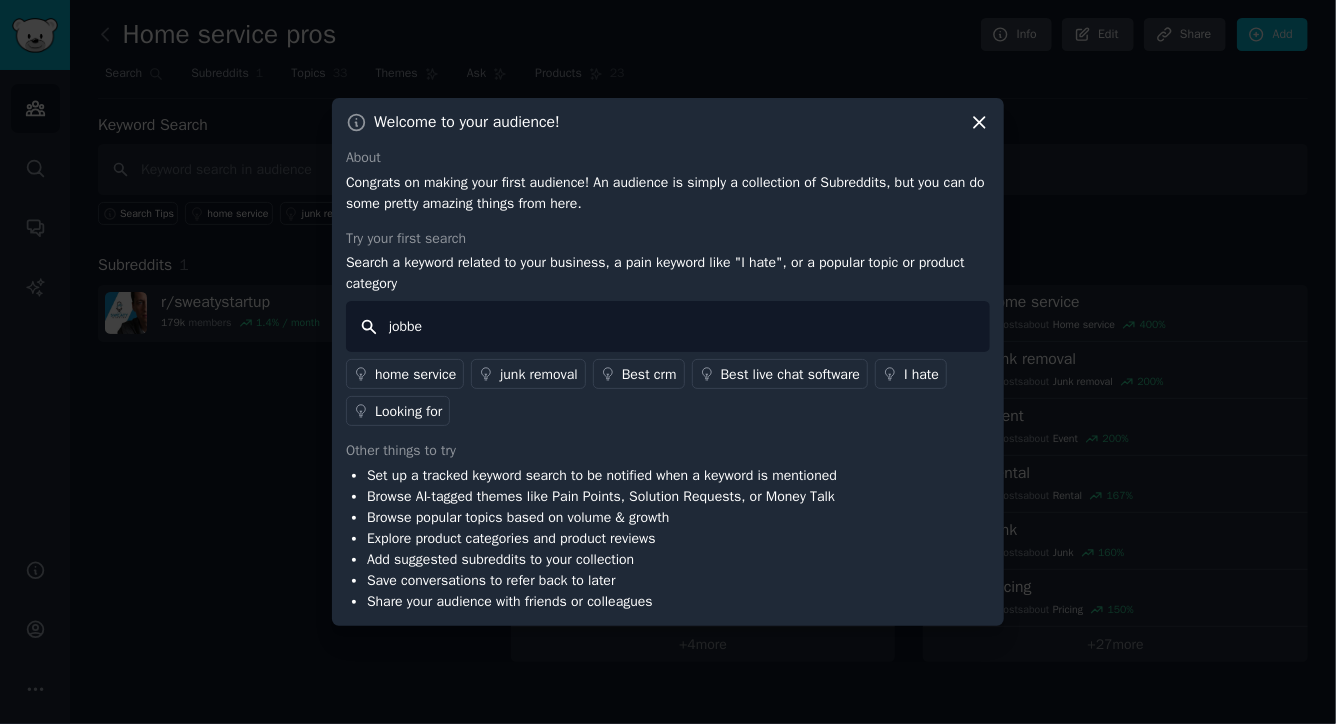 type on "jobber" 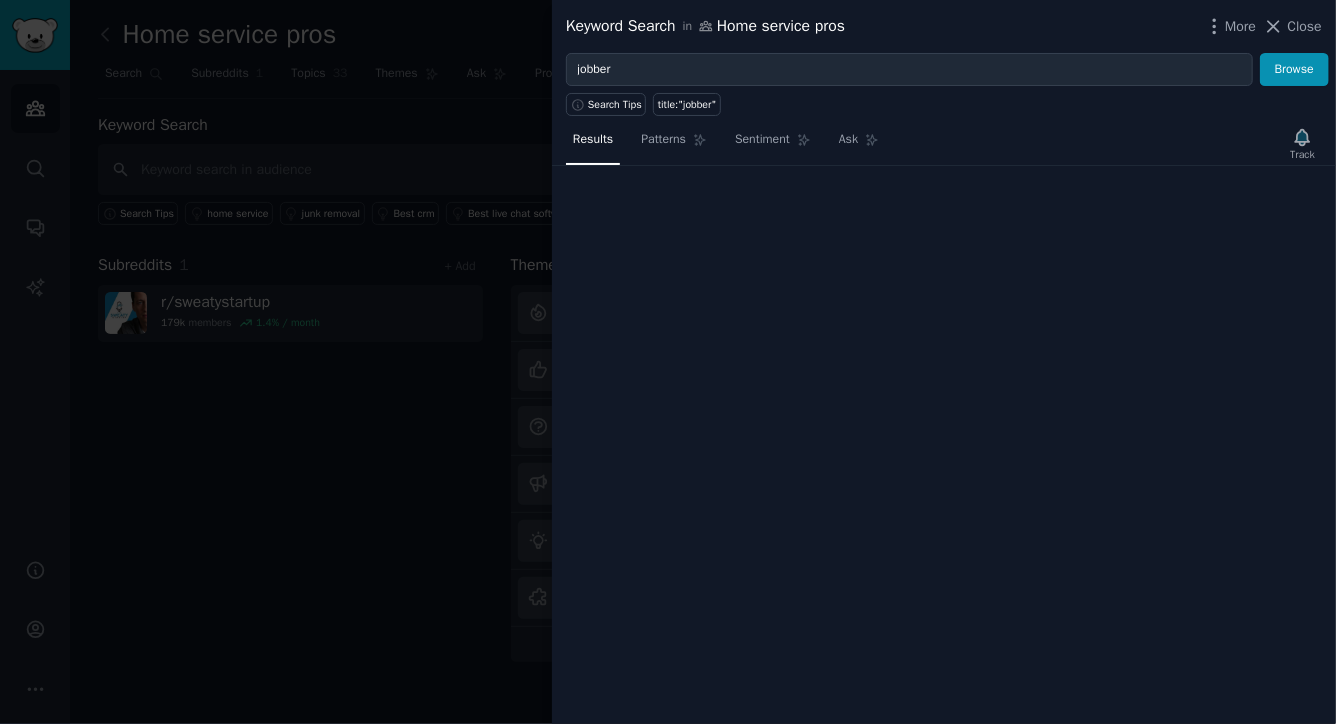 type 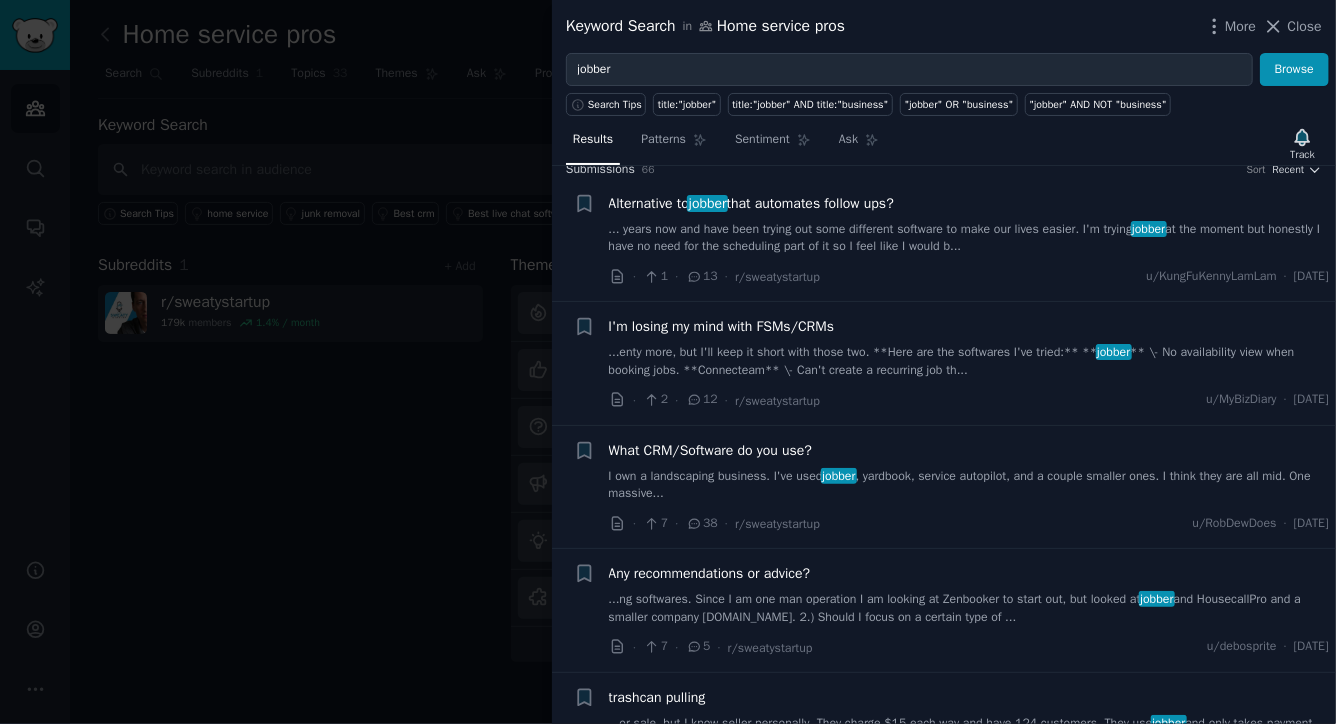 scroll, scrollTop: 0, scrollLeft: 0, axis: both 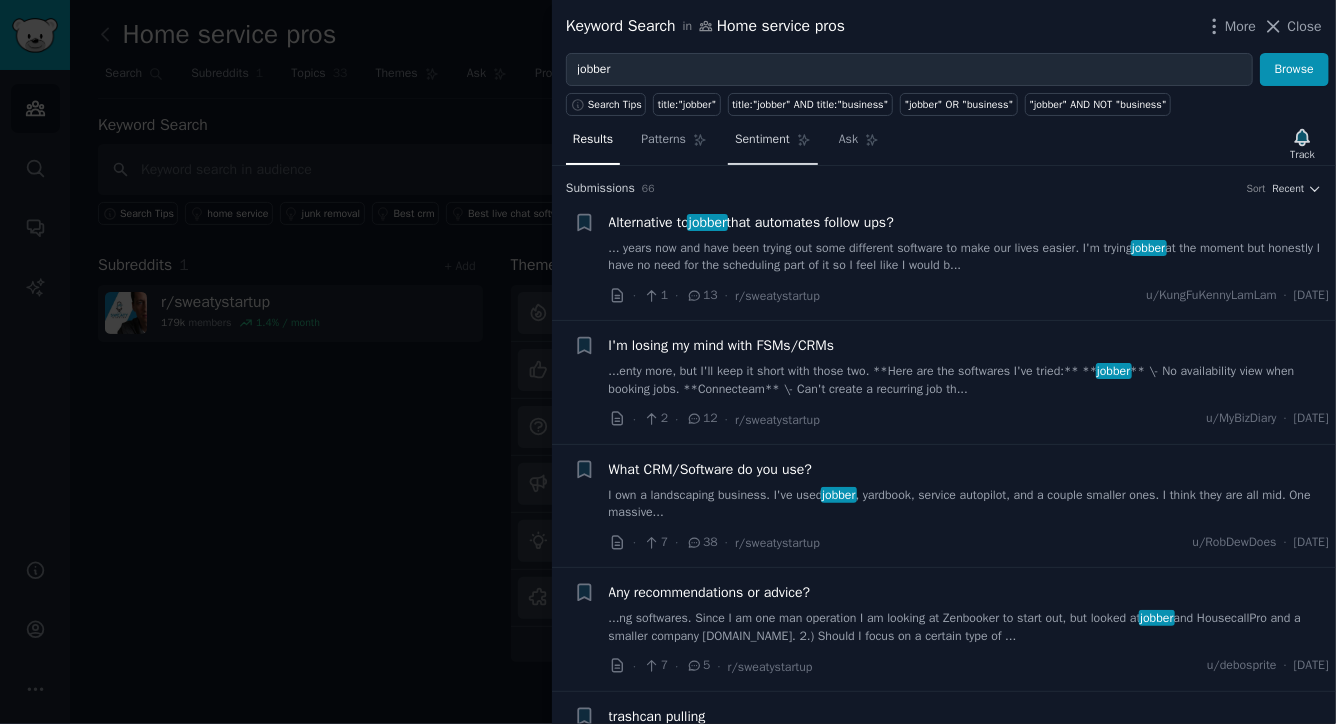 click on "Sentiment" at bounding box center (762, 140) 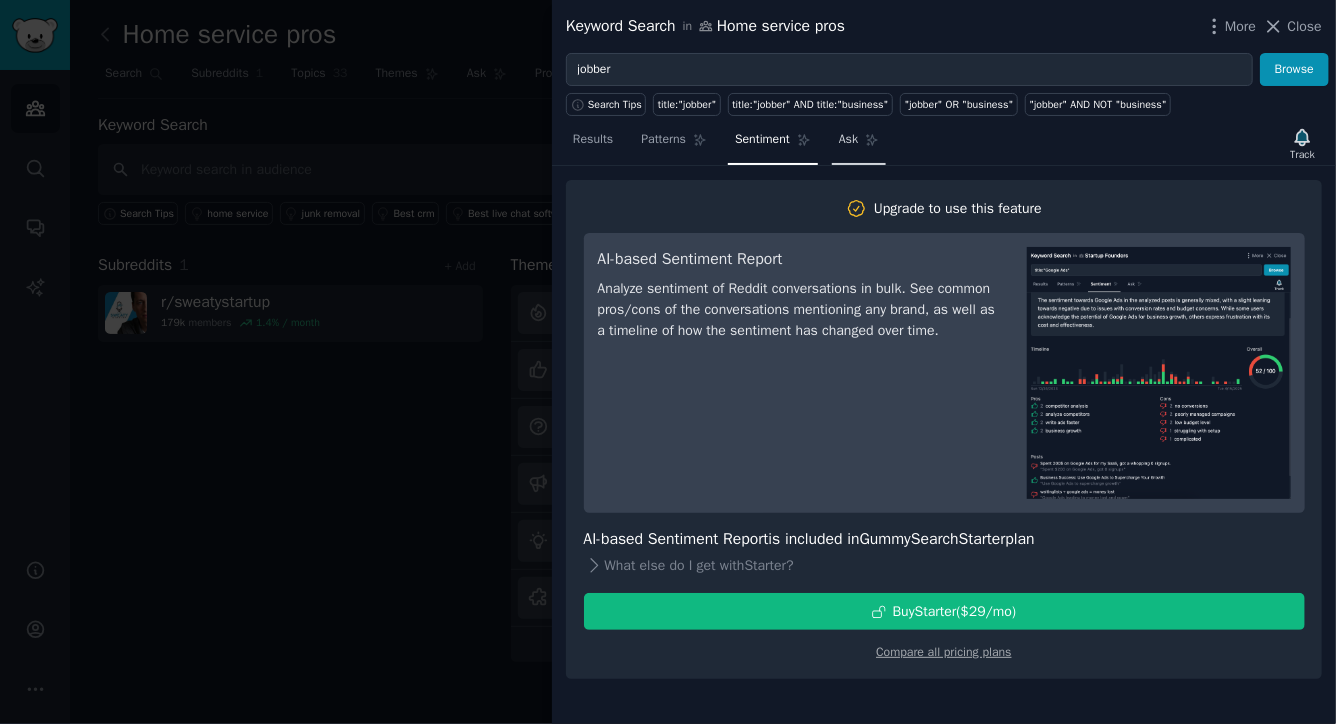 click on "Ask" at bounding box center [859, 144] 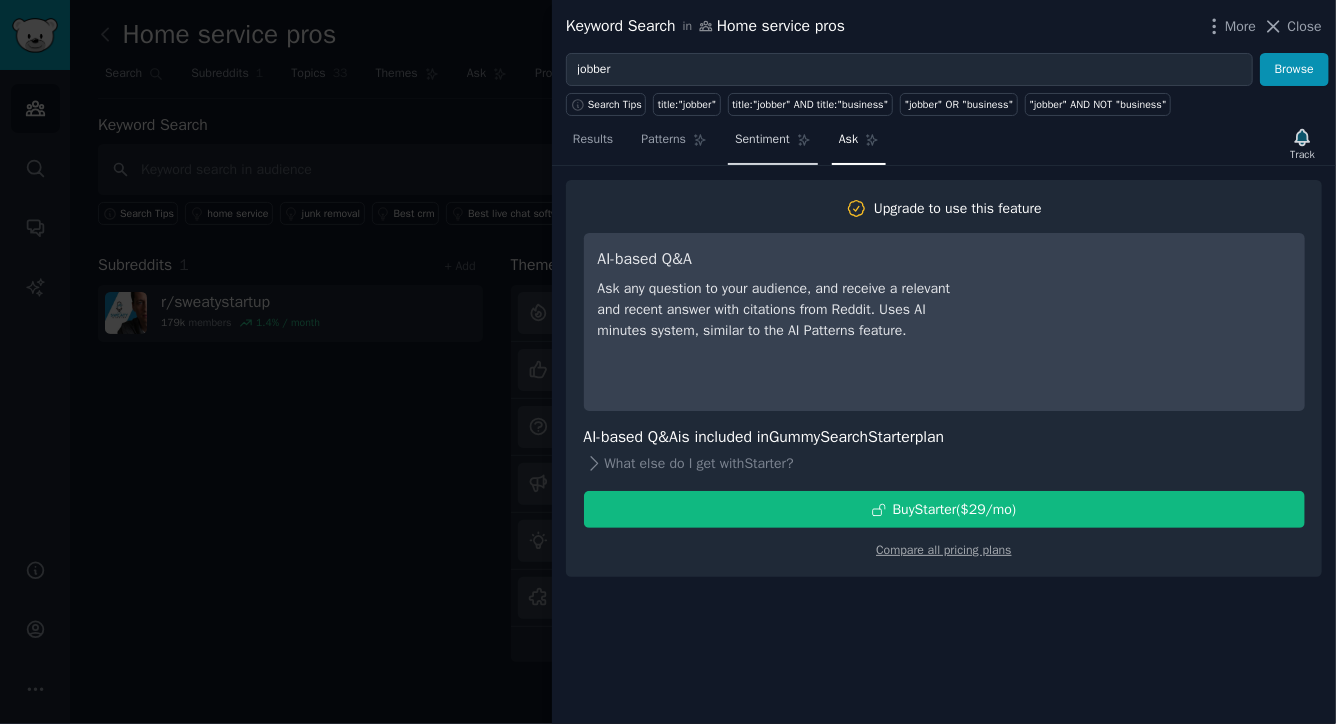 click on "Sentiment" at bounding box center [762, 140] 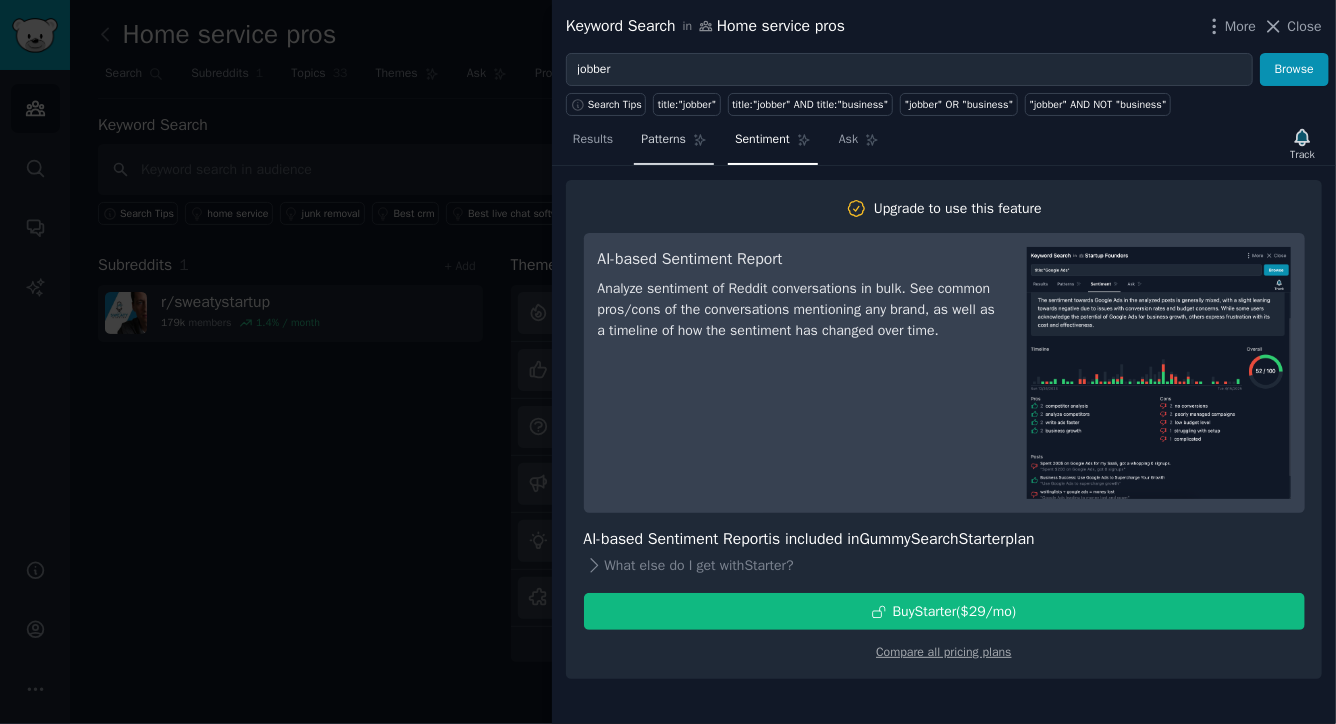click on "Patterns" at bounding box center [674, 144] 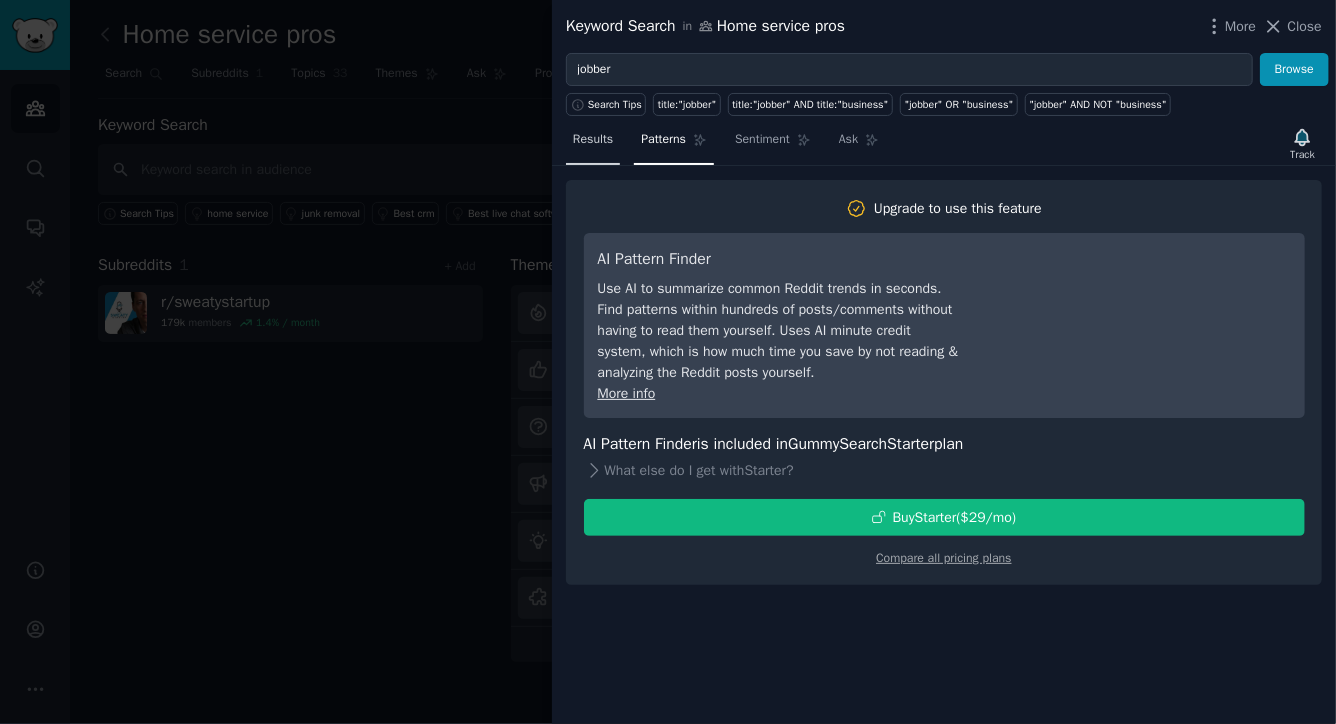 click on "Results" at bounding box center (593, 144) 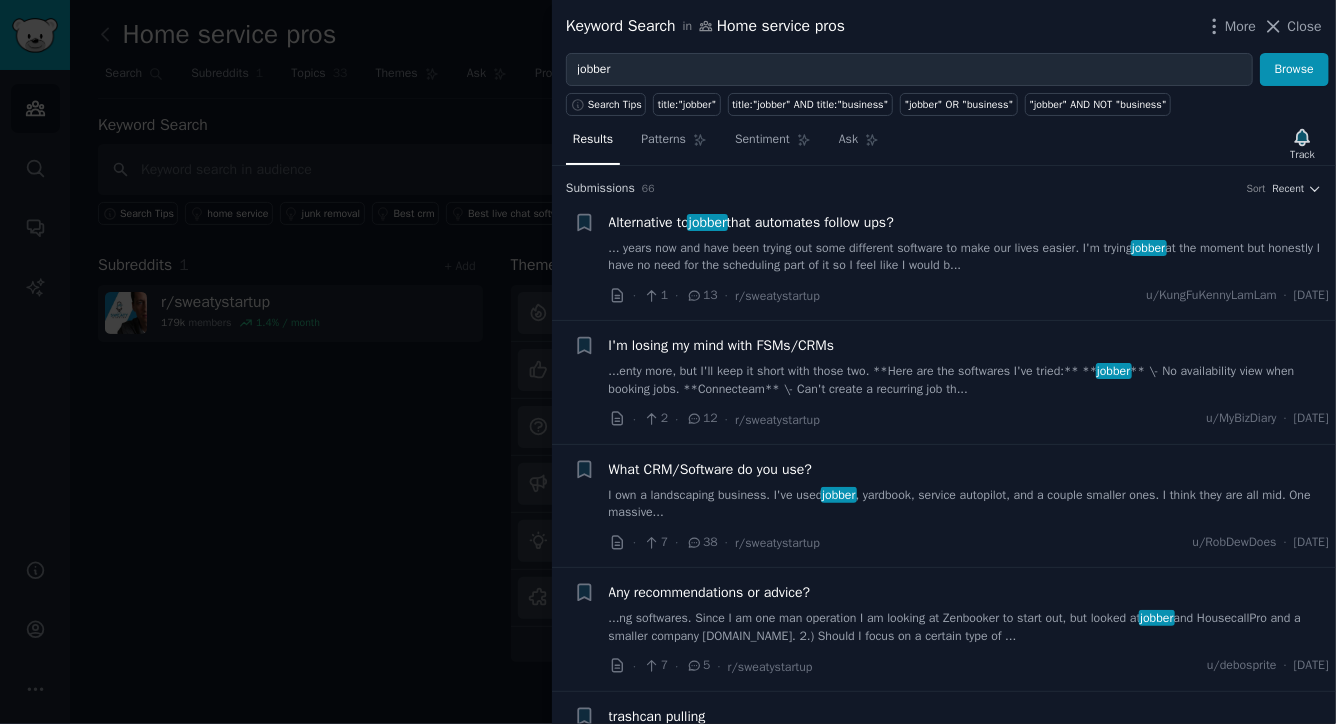 click on "Alternative to  jobber  that automates follow ups? ... years now and have been trying out some different software to make our lives easier. I'm trying  jobber  at the moment but honestly I have no need for the scheduling part of it so I feel like I would b... · 1 · 13 · r/sweatystartup u/KungFuKennyLamLam · [DATE]" at bounding box center (969, 259) 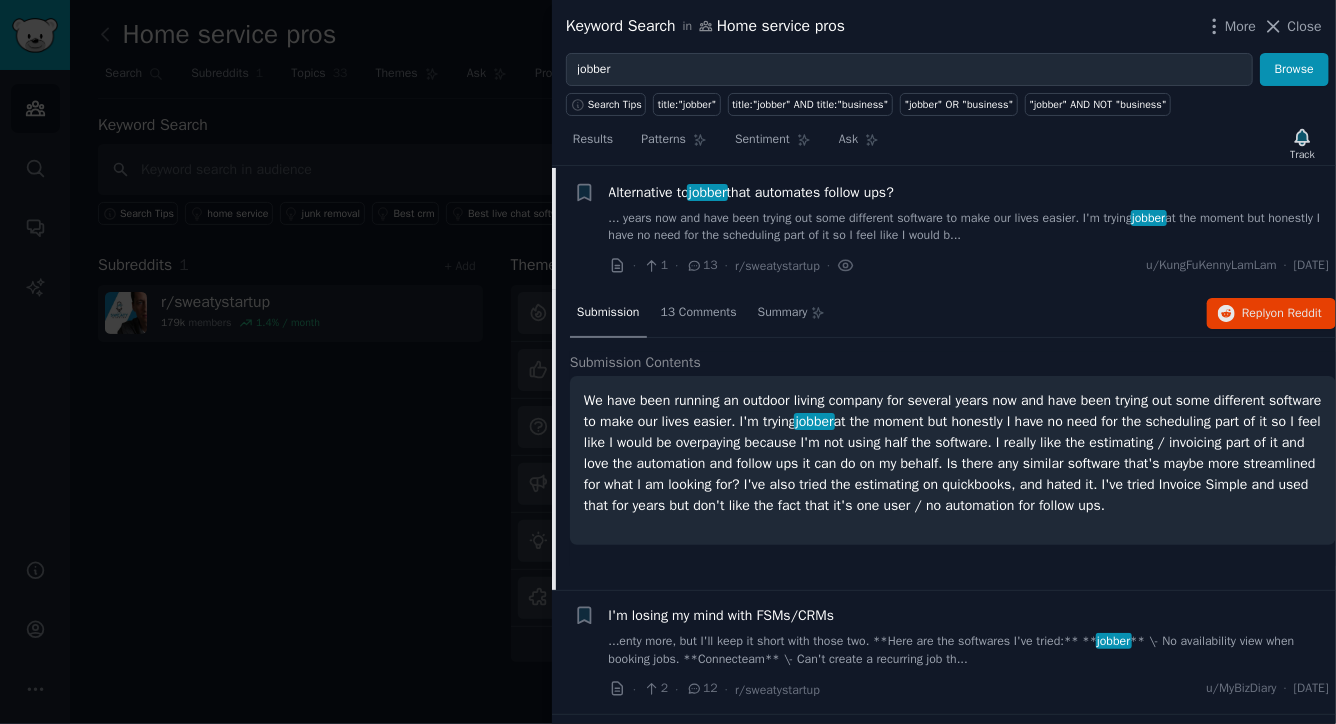 scroll, scrollTop: 31, scrollLeft: 0, axis: vertical 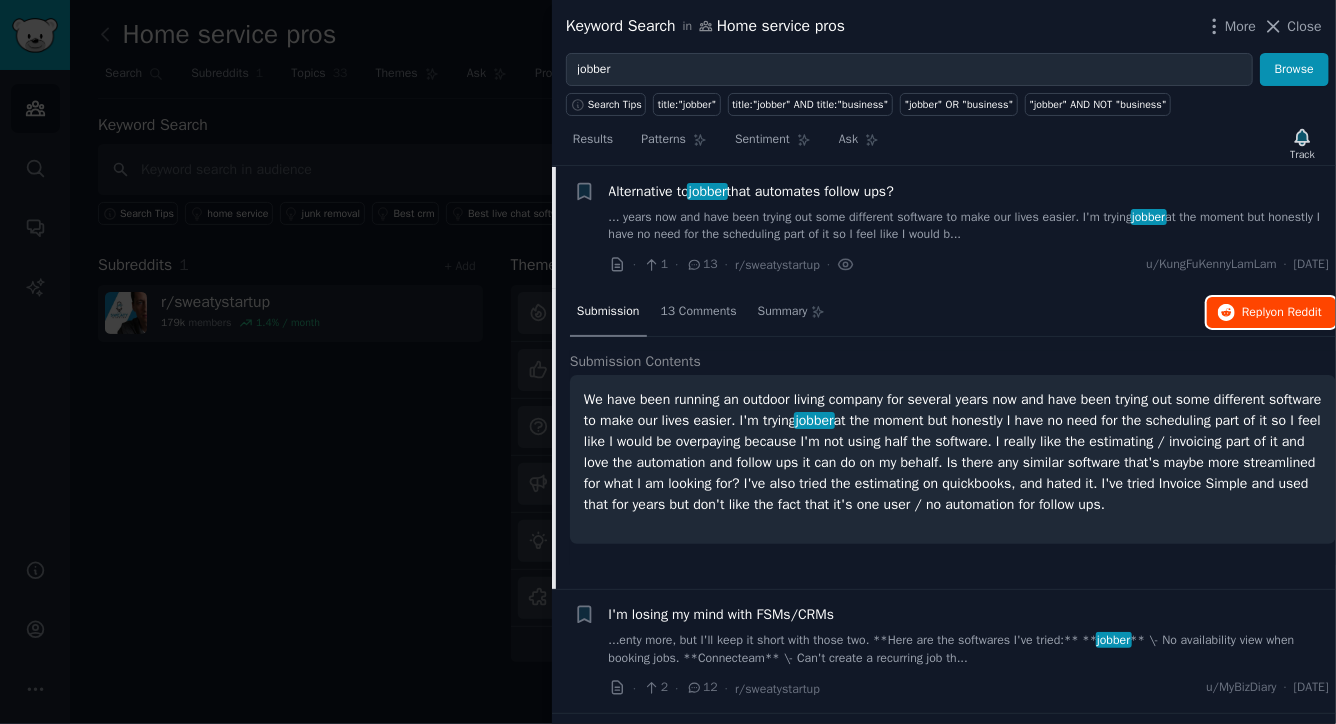 click 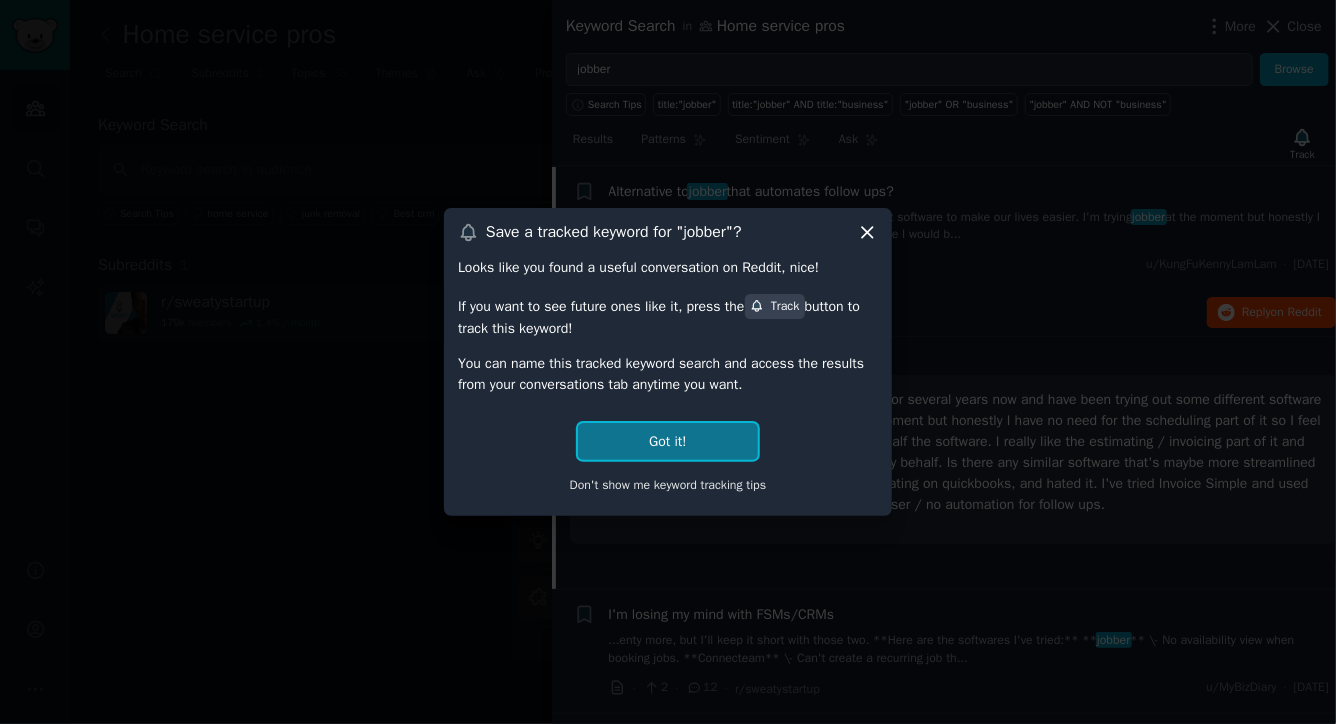 click on "Got it!" at bounding box center [667, 441] 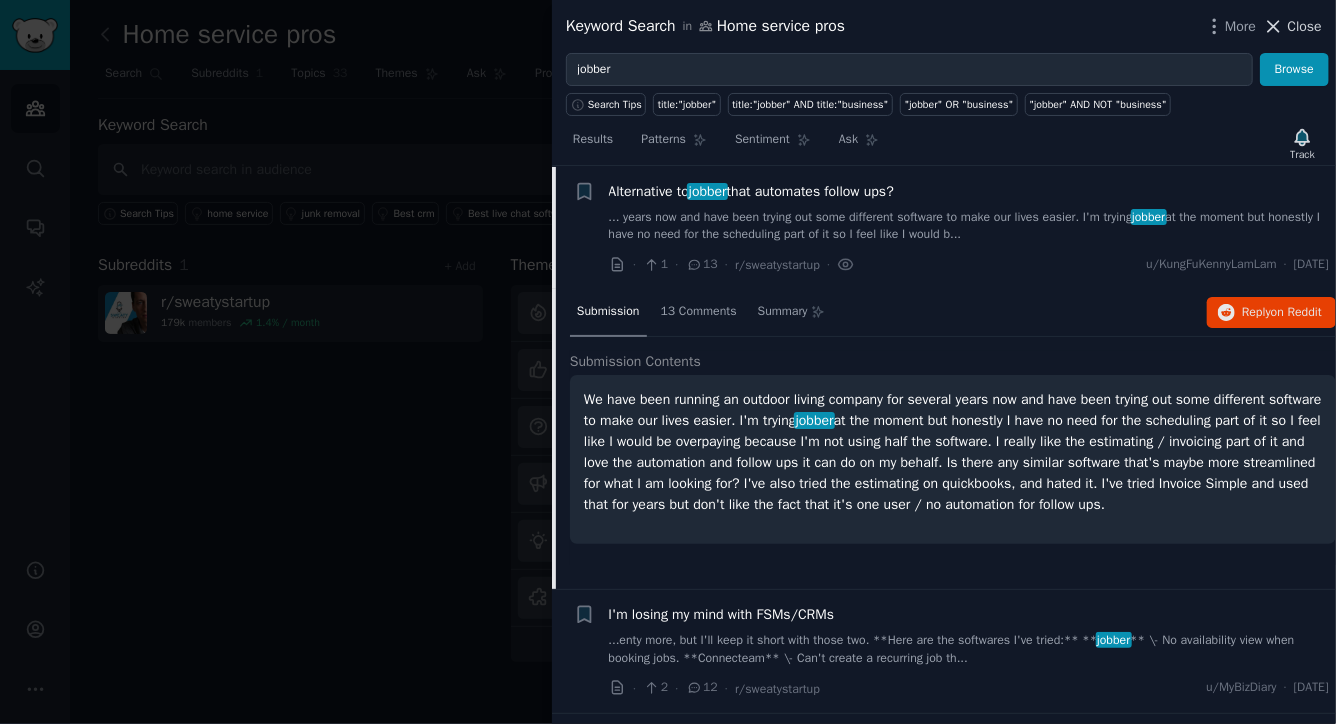click 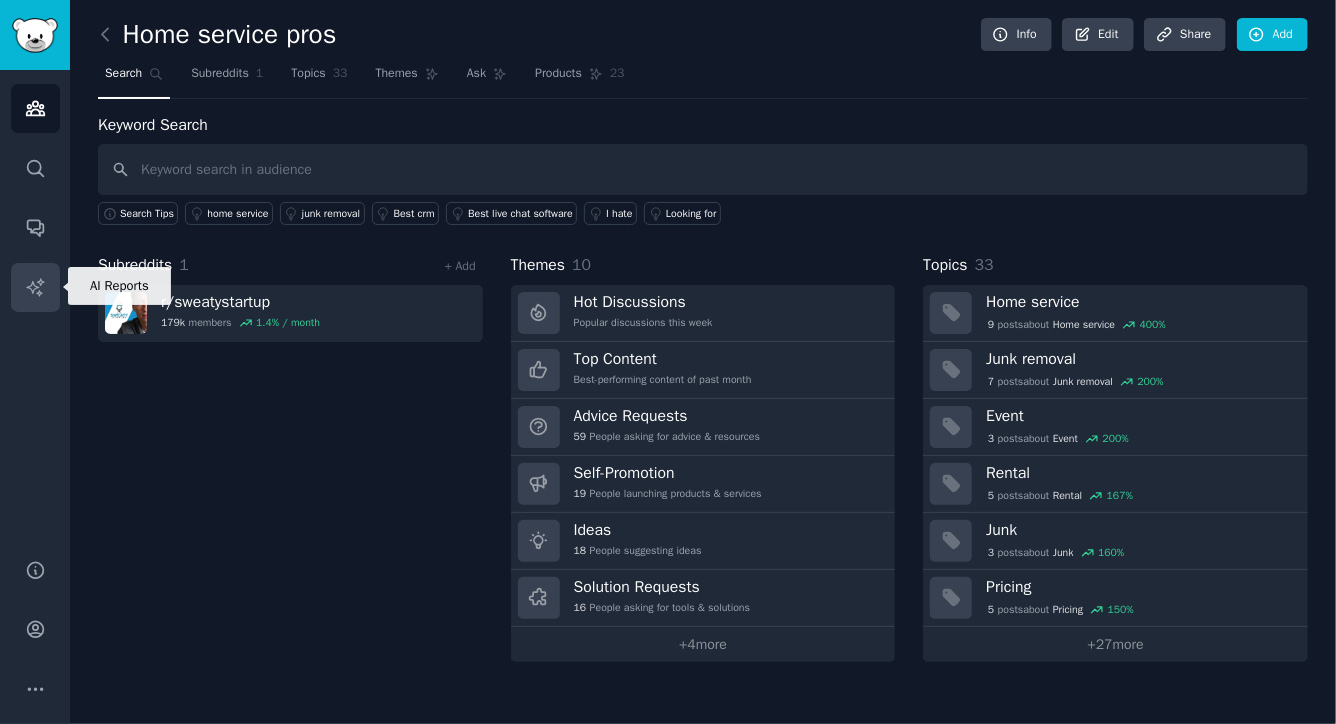 click 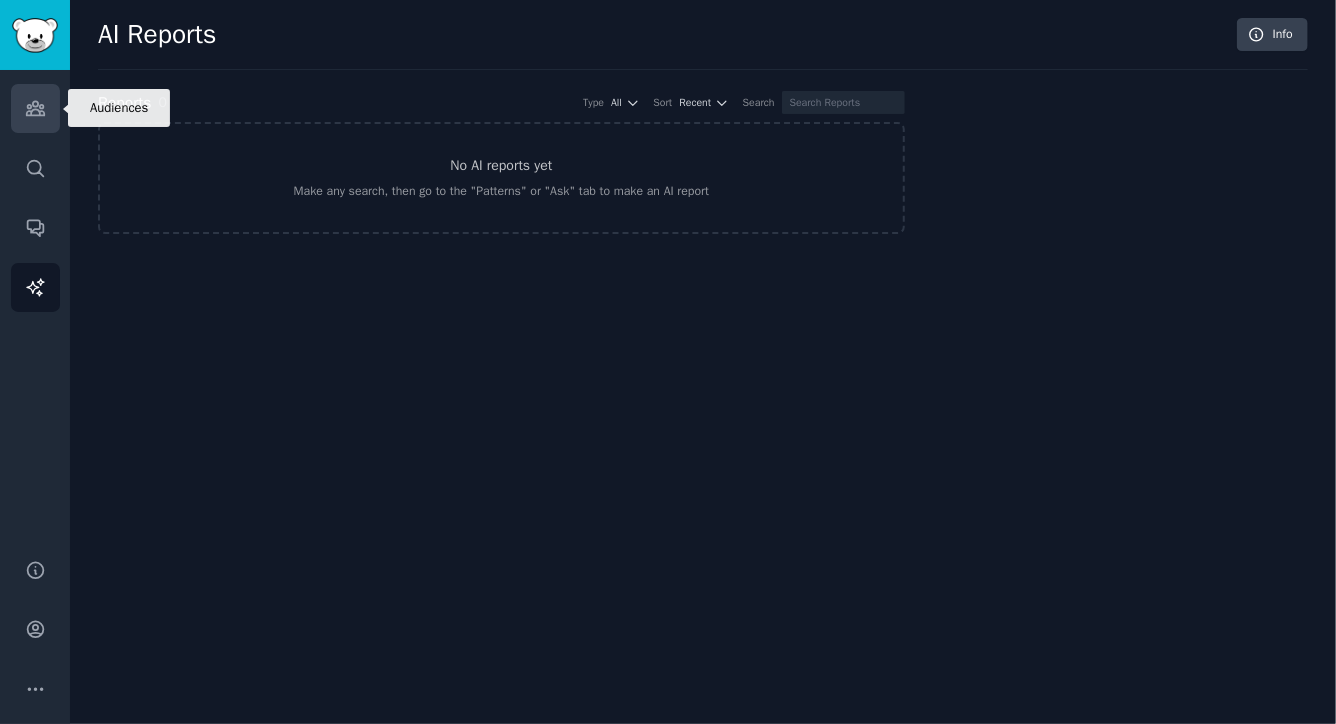 click on "Audiences" at bounding box center [35, 108] 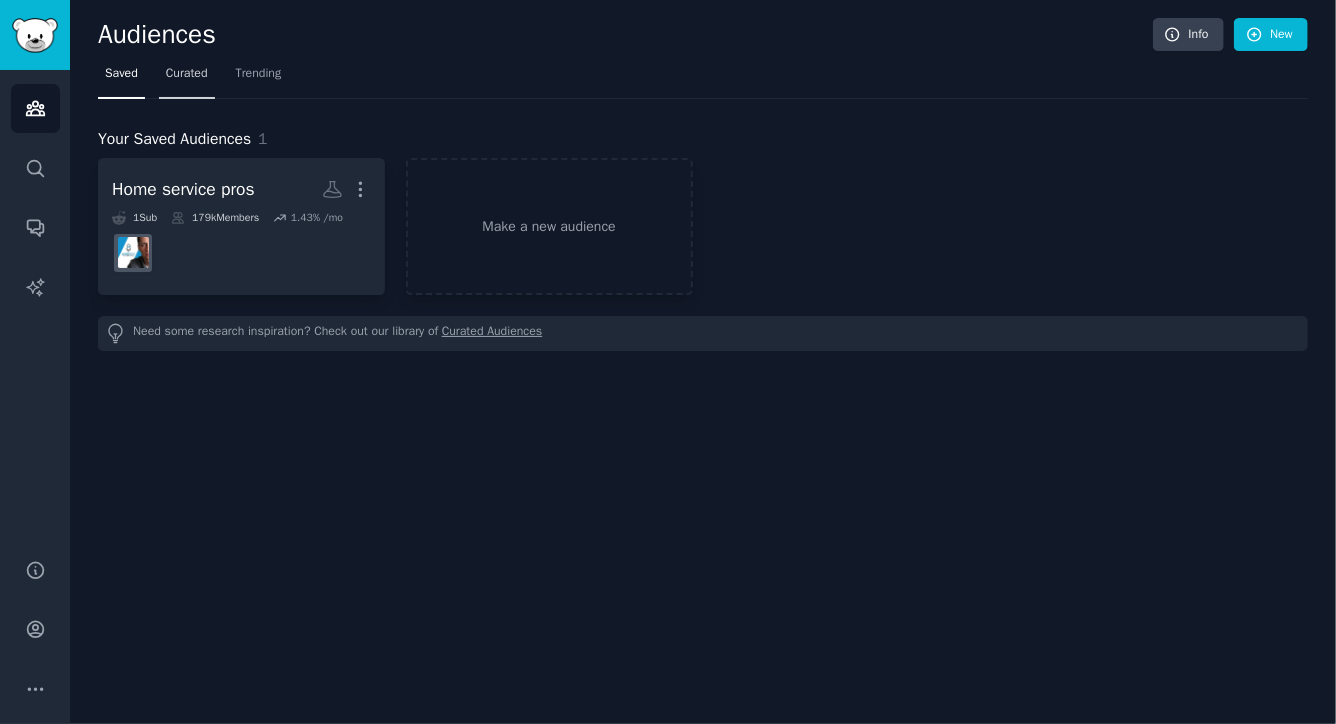 click on "Curated" at bounding box center (187, 74) 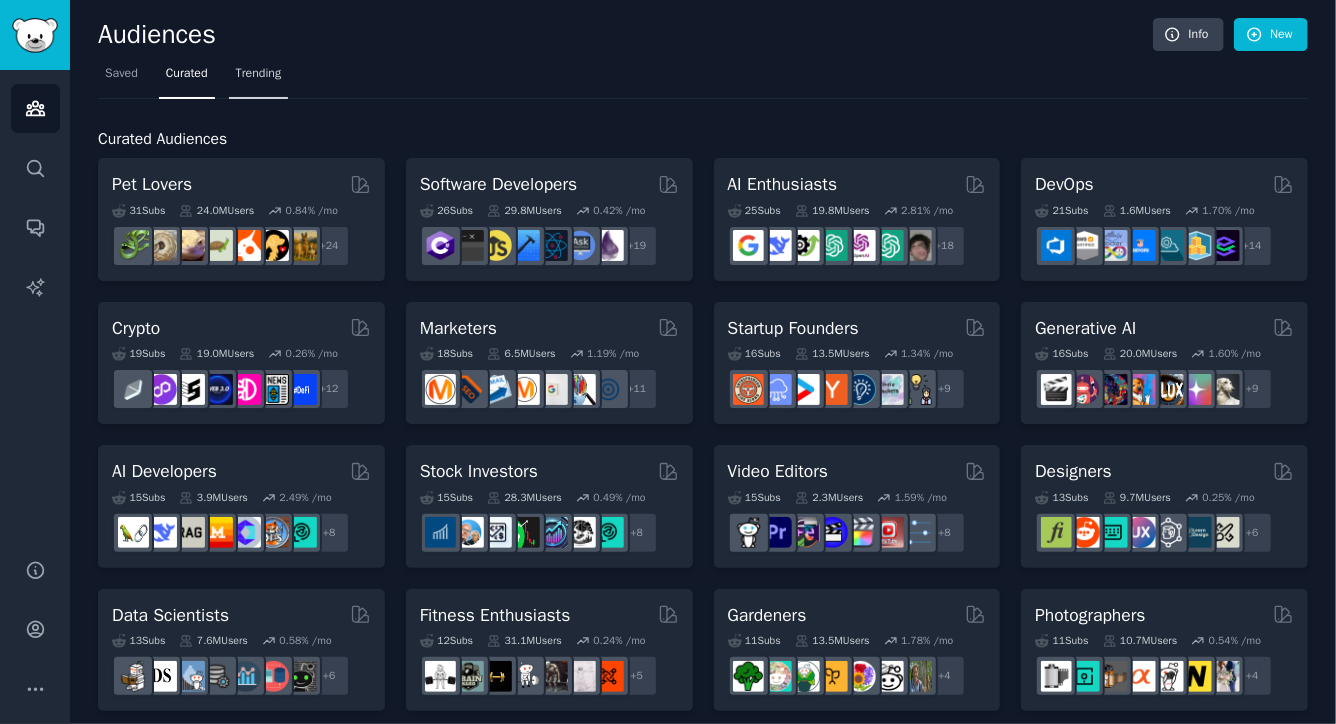 click on "Trending" at bounding box center (259, 74) 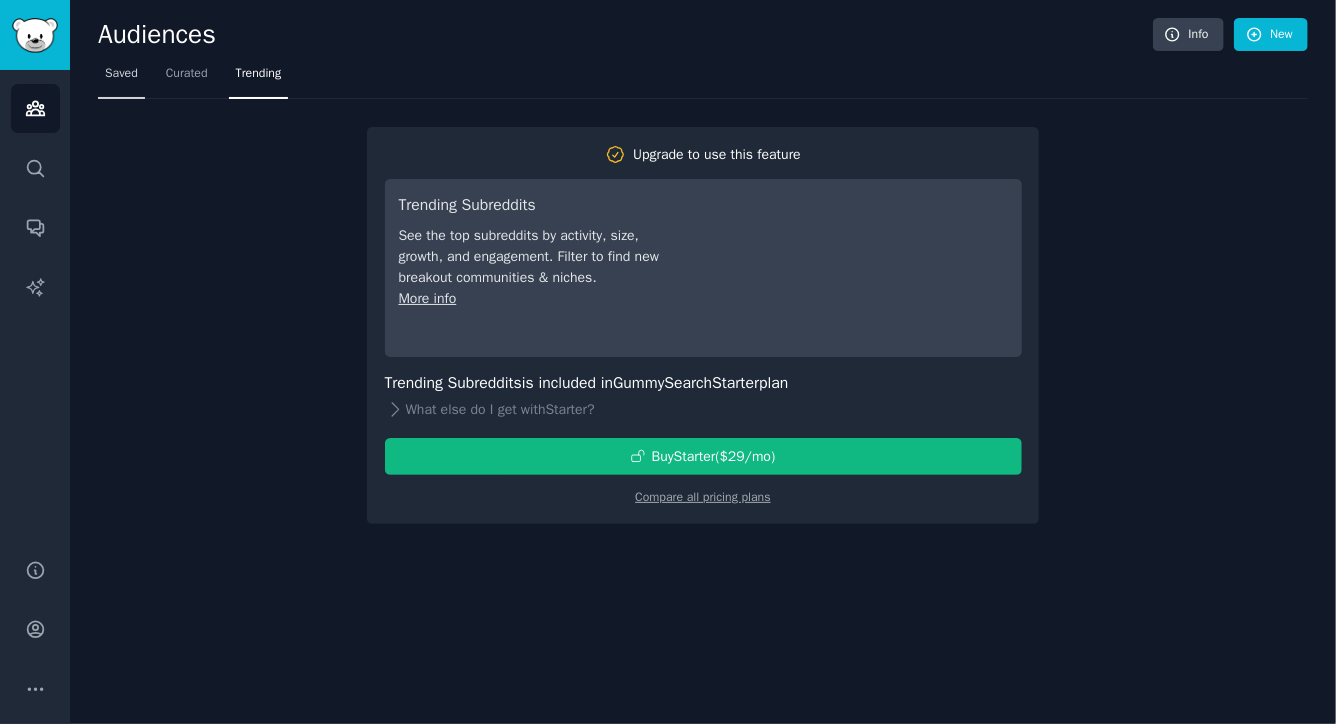 click on "Saved" at bounding box center (121, 74) 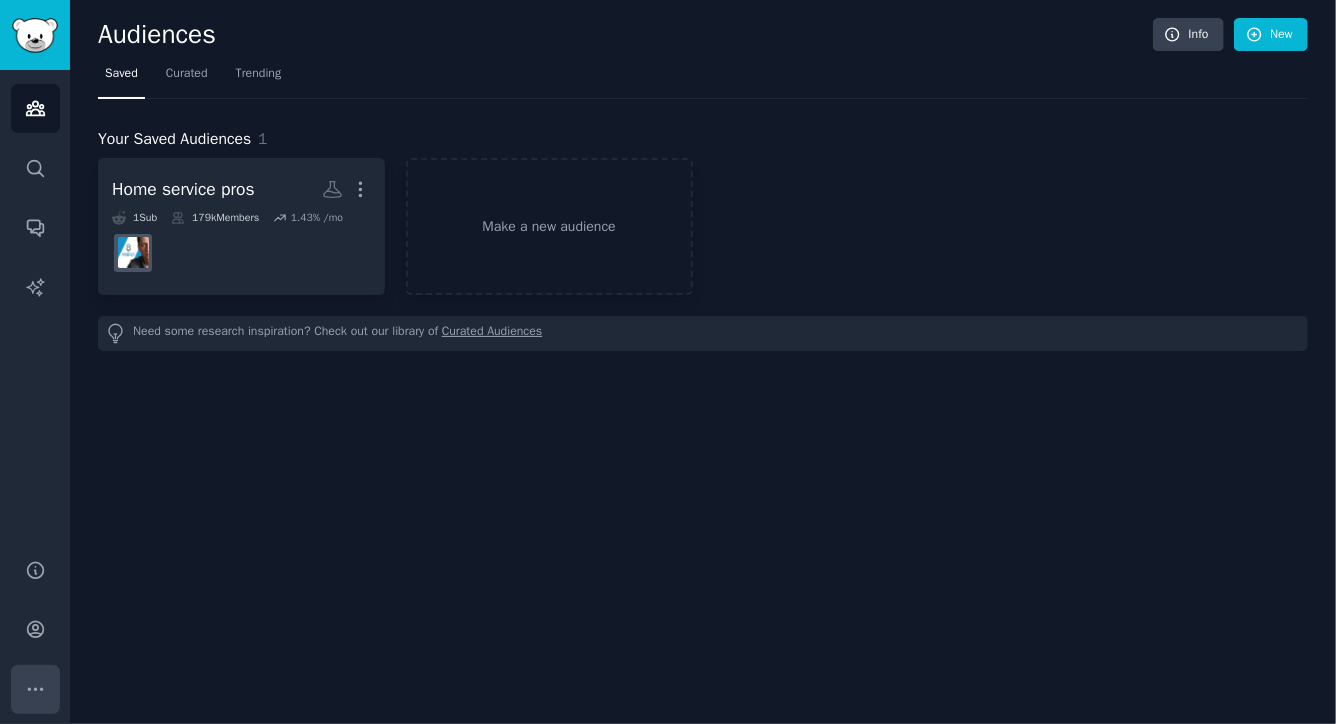 click 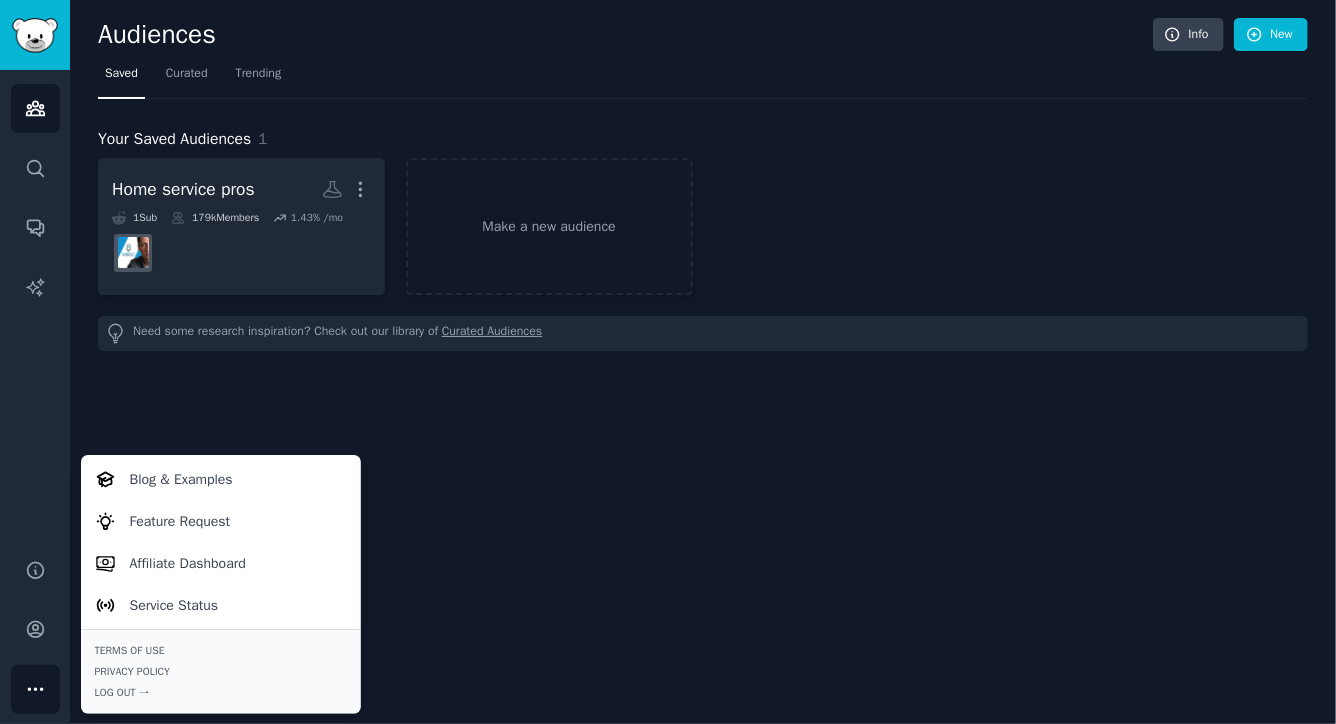 click on "Audiences Info New Saved Curated Trending Your Saved Audiences 1 Home service pros More 1  Sub 179k  Members 1.43 % /mo Make a new audience Need some research inspiration? Check out our library of  Curated Audiences" 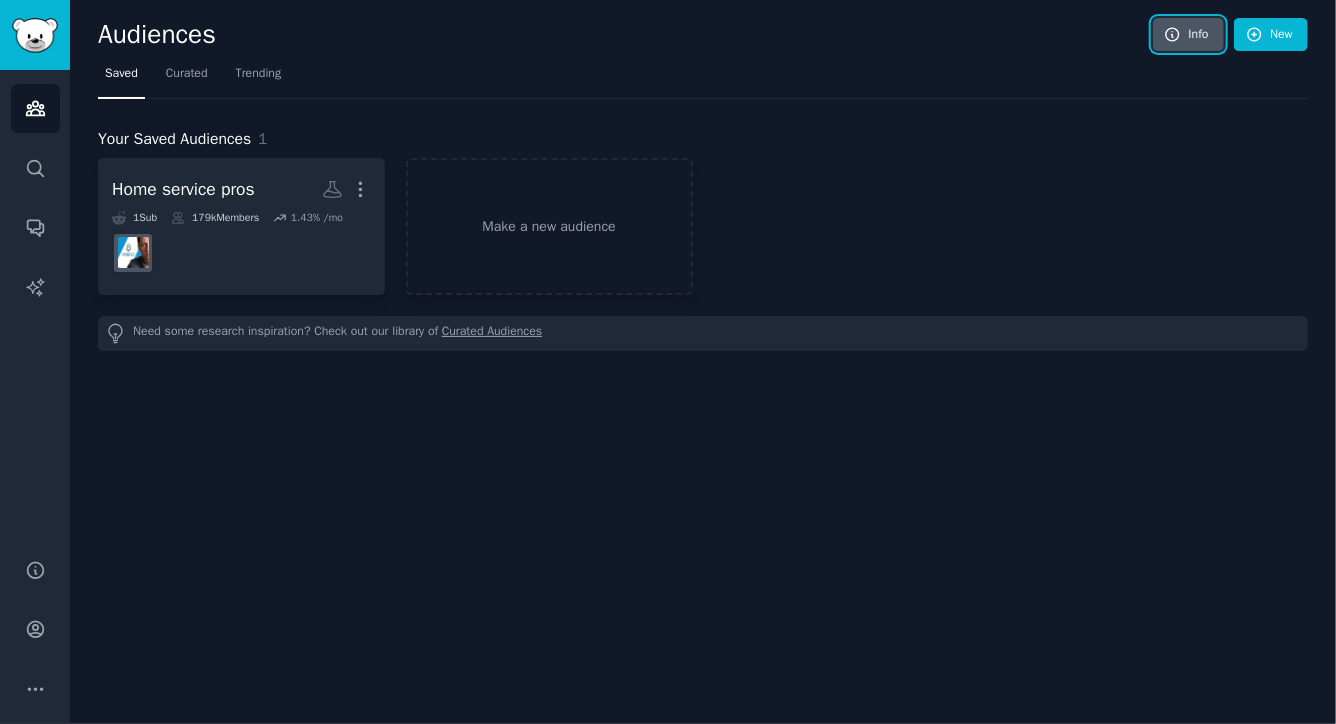 click on "Info" at bounding box center [1188, 35] 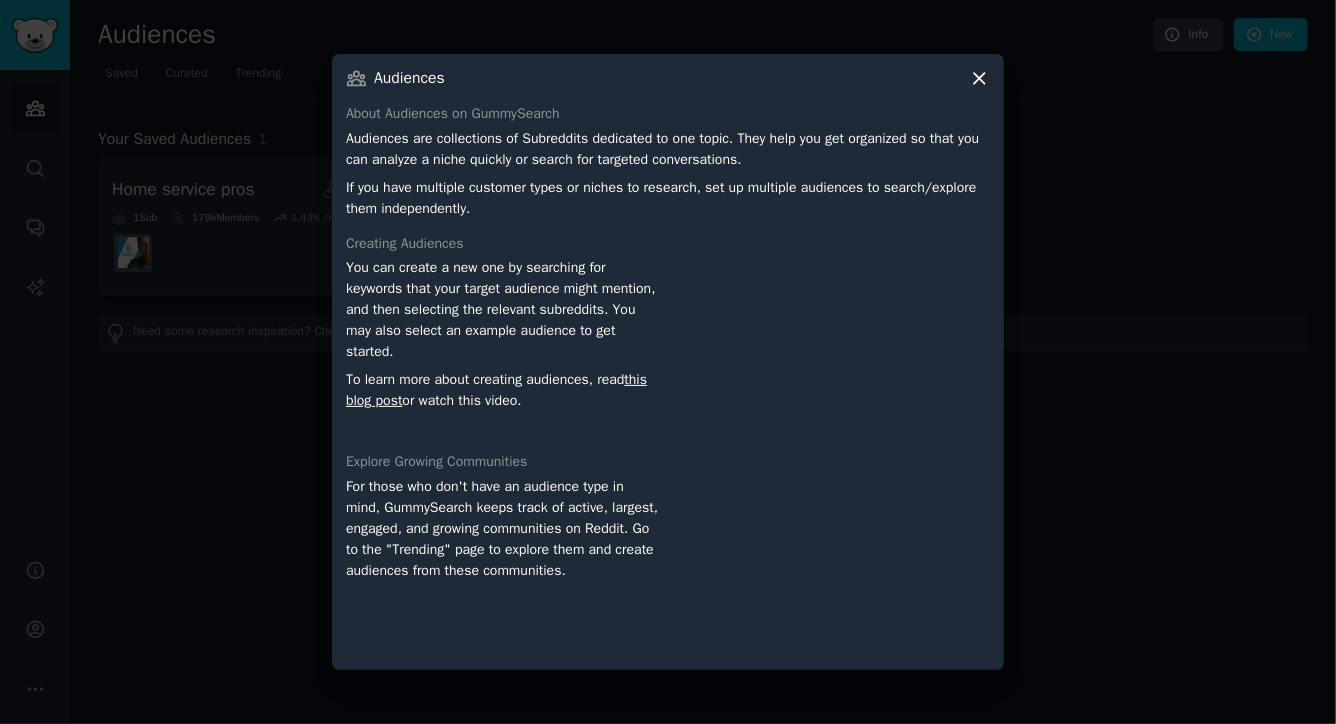 click on "Audiences About Audiences on GummySearch Audiences are collections of Subreddits dedicated to one topic. They help you get organized so that you can analyze a niche quickly or search for targeted conversations. If you have multiple customer types or niches to research, set up multiple audiences to search/explore them independently. Creating Audiences You can create a new one by searching for keywords that your target audience might mention, and then selecting the relevant subreddits. You may also select an example audience to get started. To learn more about creating audiences, read  this blog post  or watch this video. Explore Growing Communities For those who don't have an audience type in mind, GummySearch keeps track of active, largest, engaged, and growing communities on Reddit. Go to the "Trending" page to explore them and create audiences from these communities." at bounding box center [668, 362] 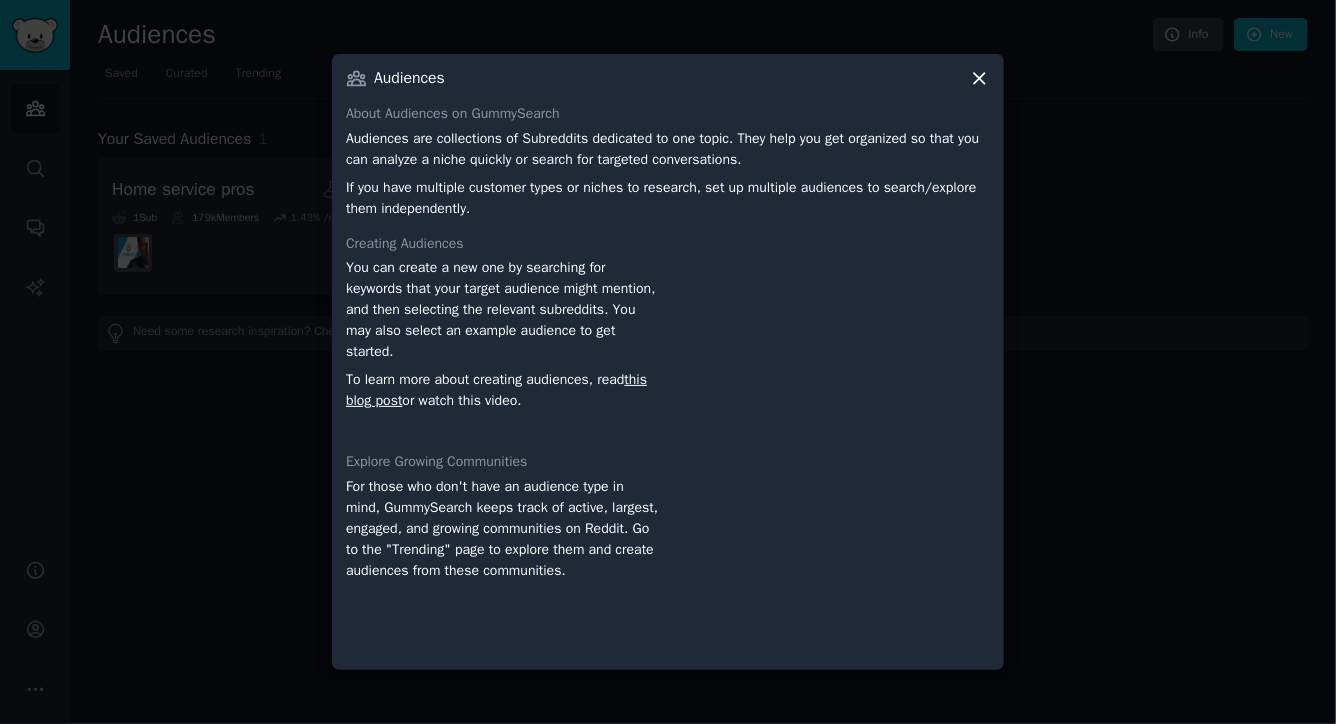 click 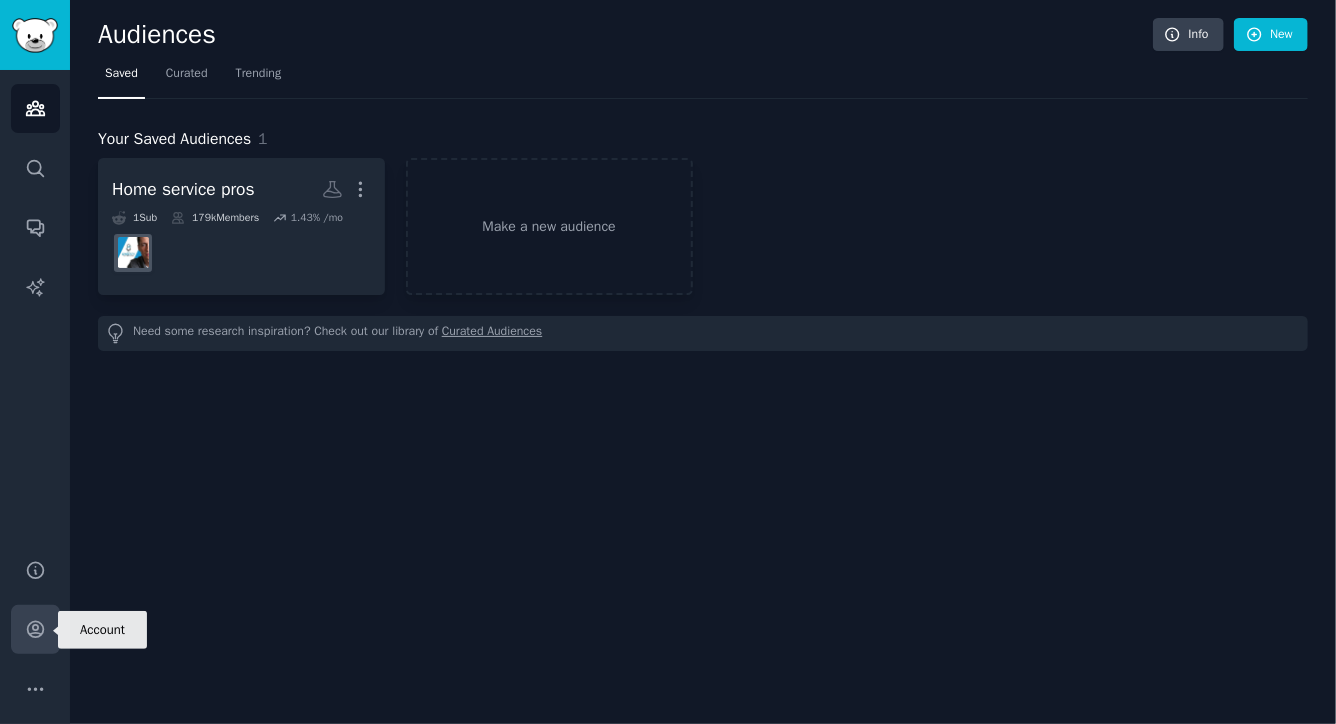 click on "Account" at bounding box center [35, 629] 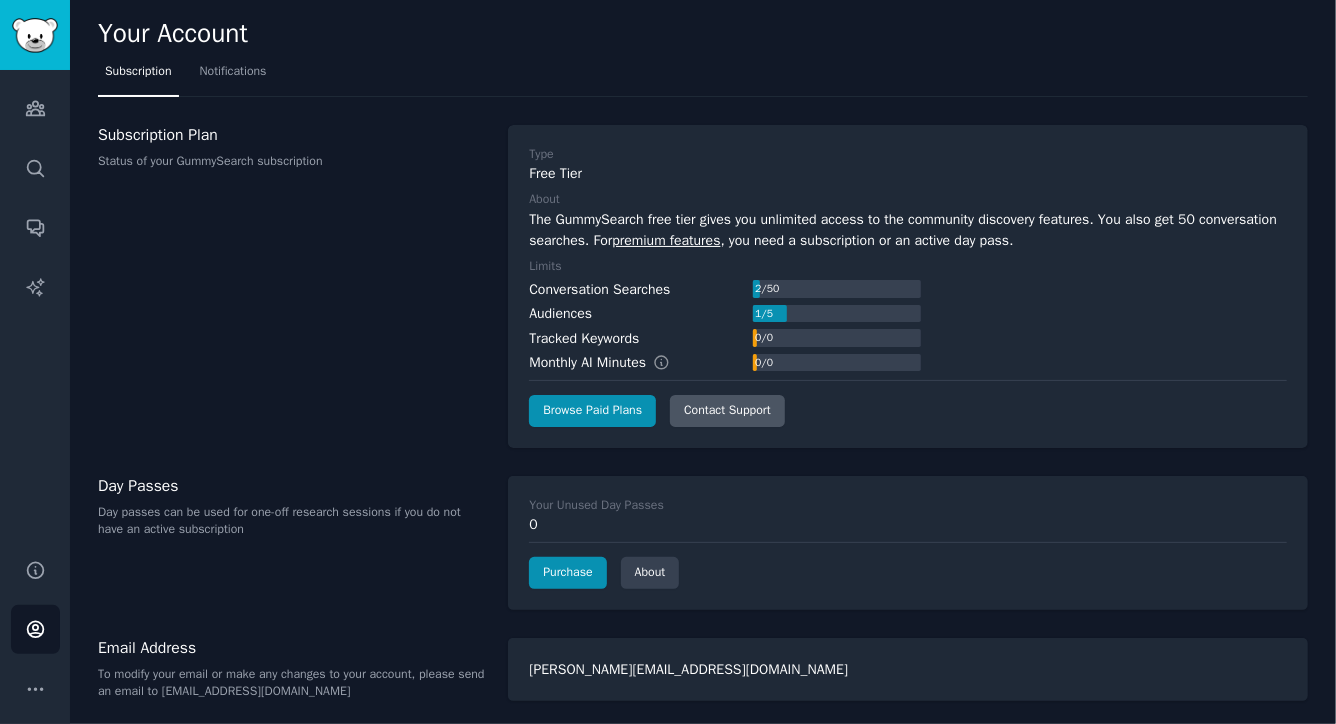 scroll, scrollTop: 3, scrollLeft: 0, axis: vertical 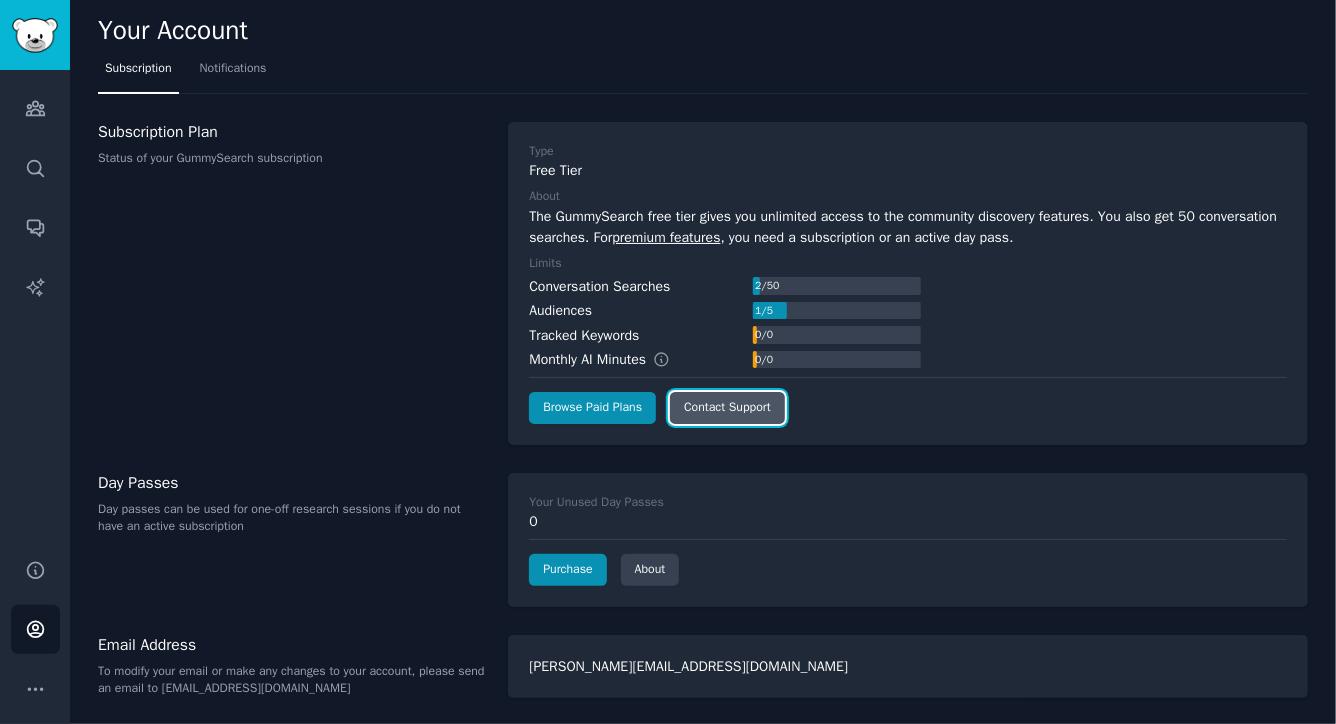 click on "Contact Support" at bounding box center (727, 408) 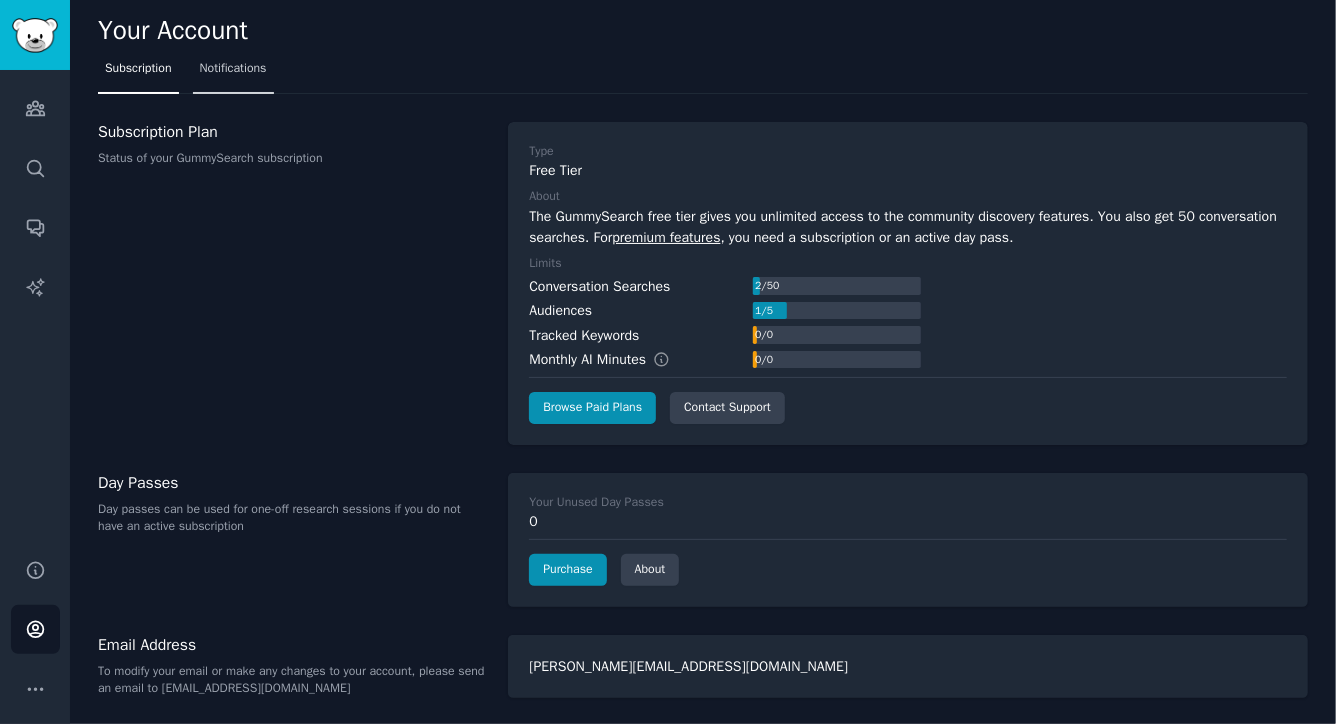 click on "Notifications" at bounding box center [233, 73] 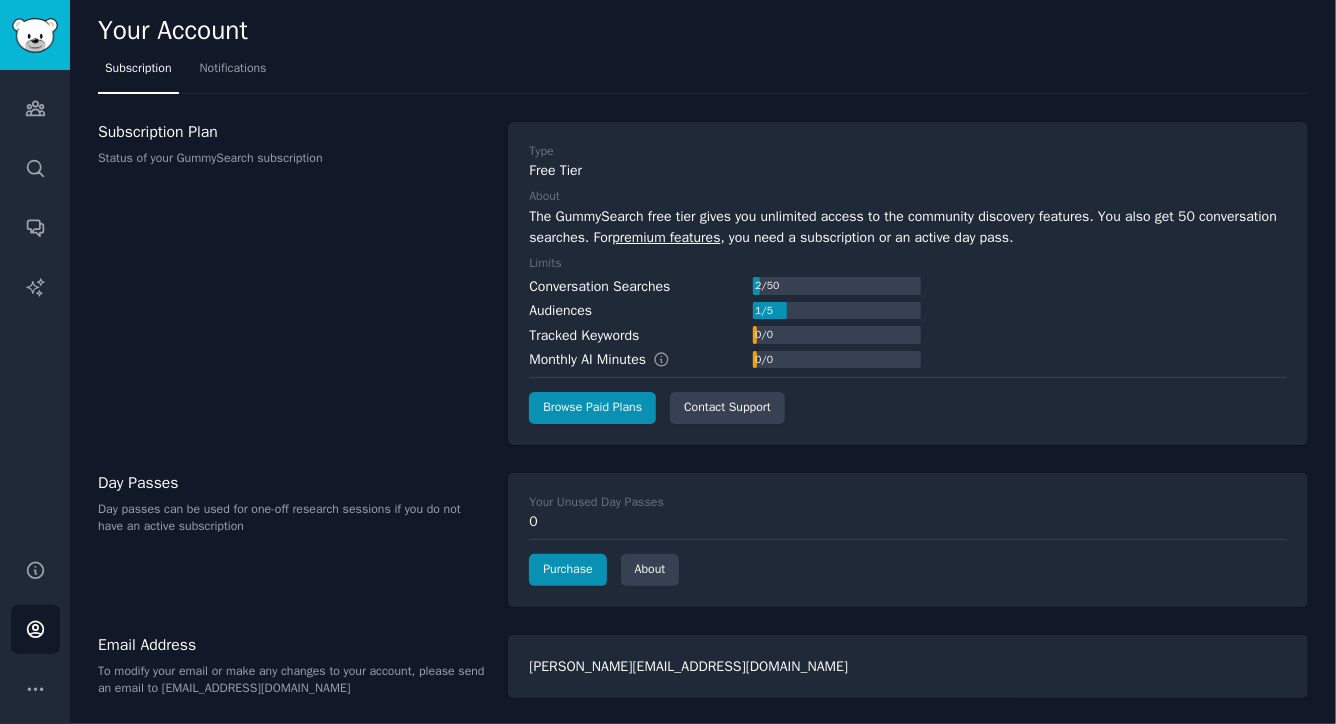 scroll, scrollTop: 0, scrollLeft: 0, axis: both 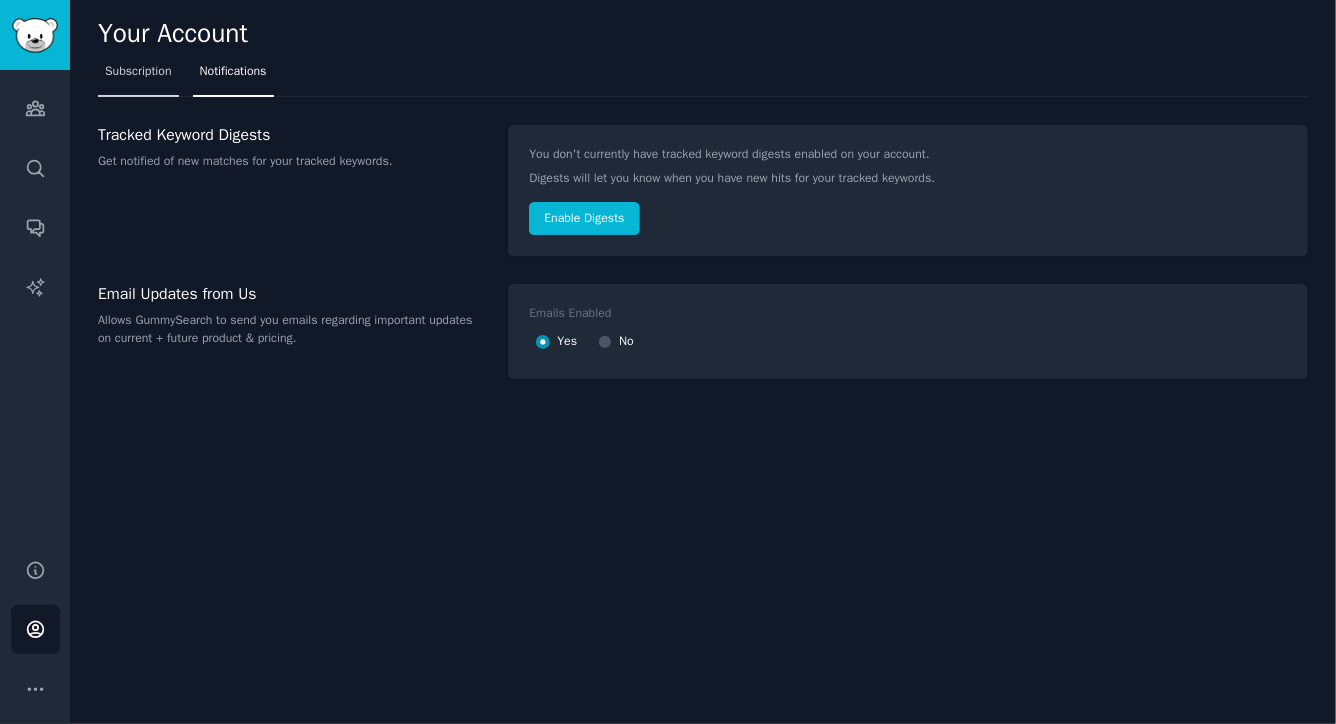 click on "Subscription" at bounding box center [138, 76] 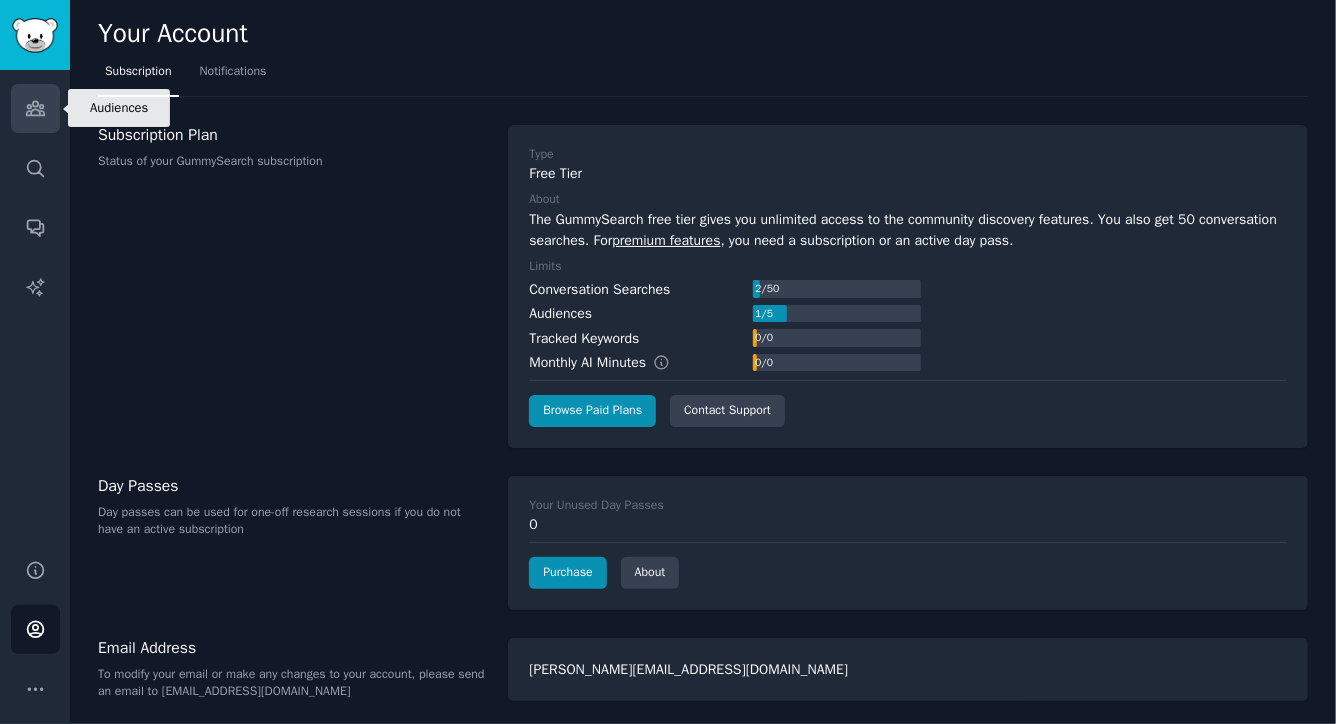 click 